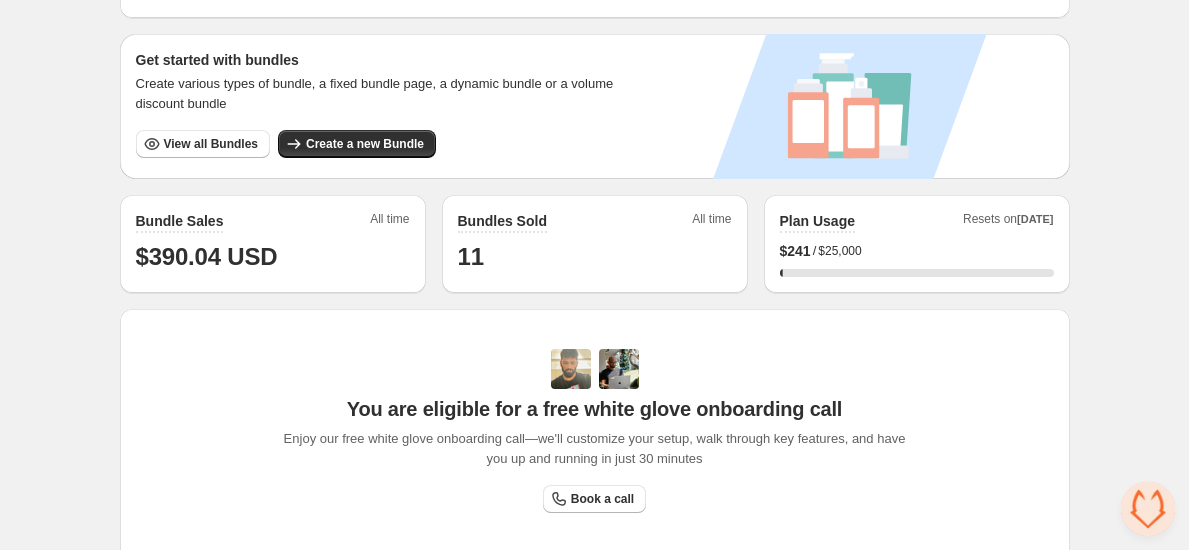 scroll, scrollTop: 333, scrollLeft: 0, axis: vertical 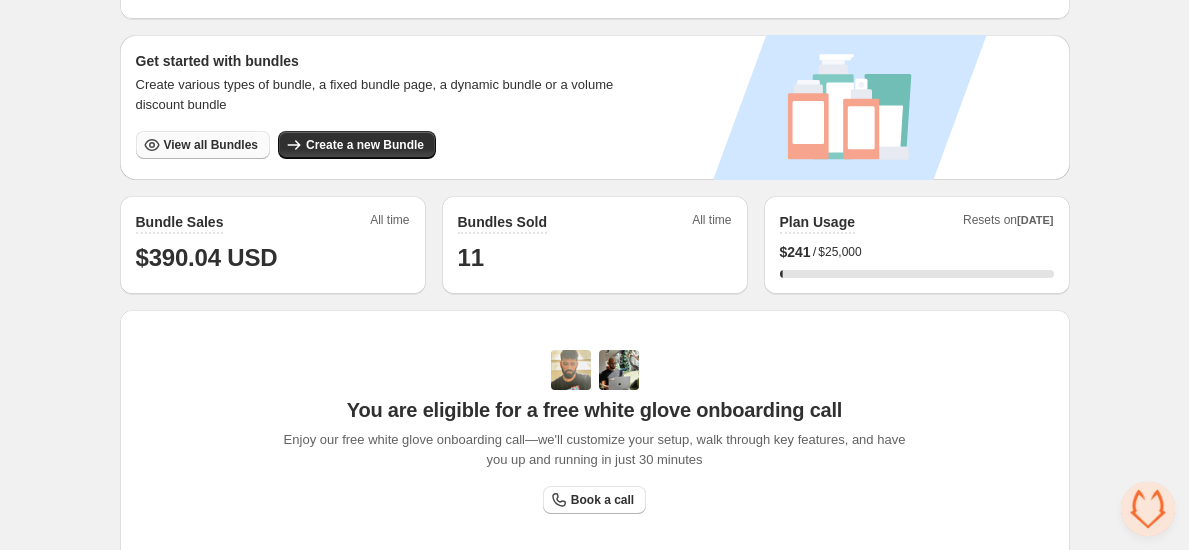 click on "View all Bundles" at bounding box center [211, 145] 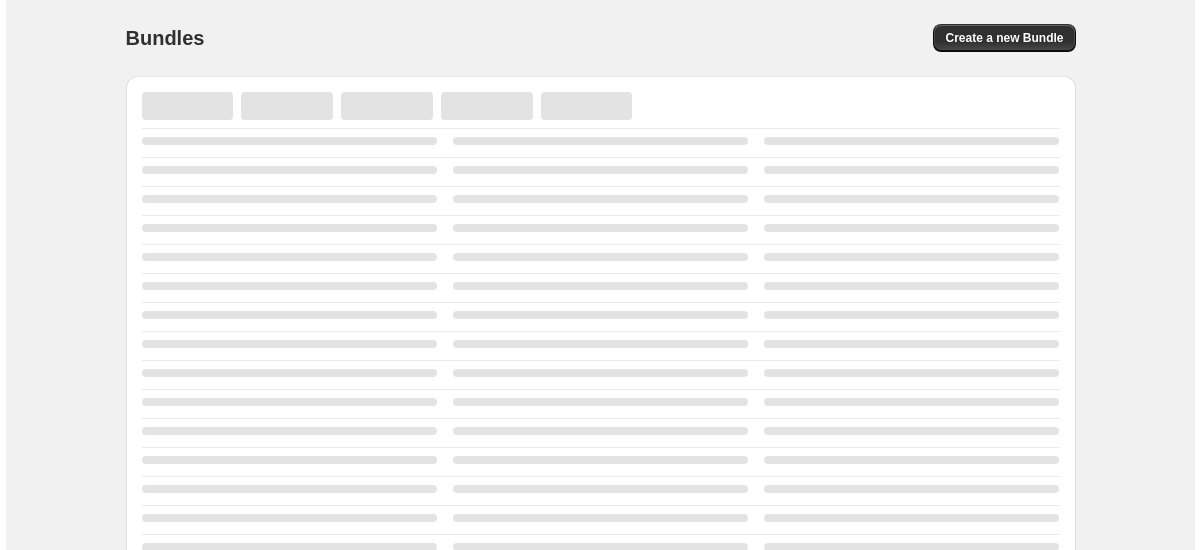 scroll, scrollTop: 0, scrollLeft: 0, axis: both 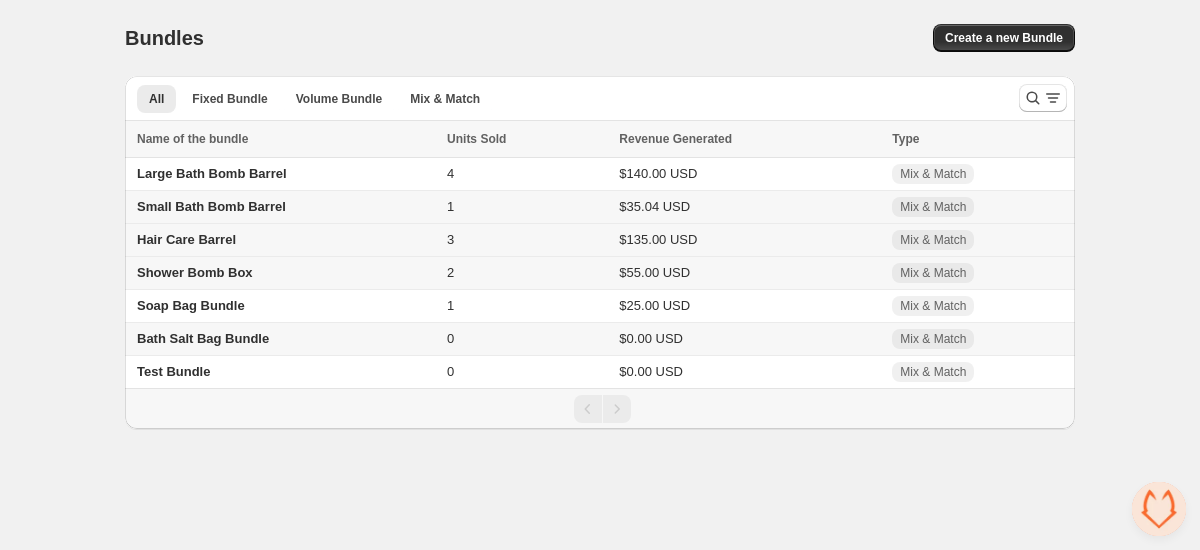 click on "Hair Care Barrel" at bounding box center [186, 239] 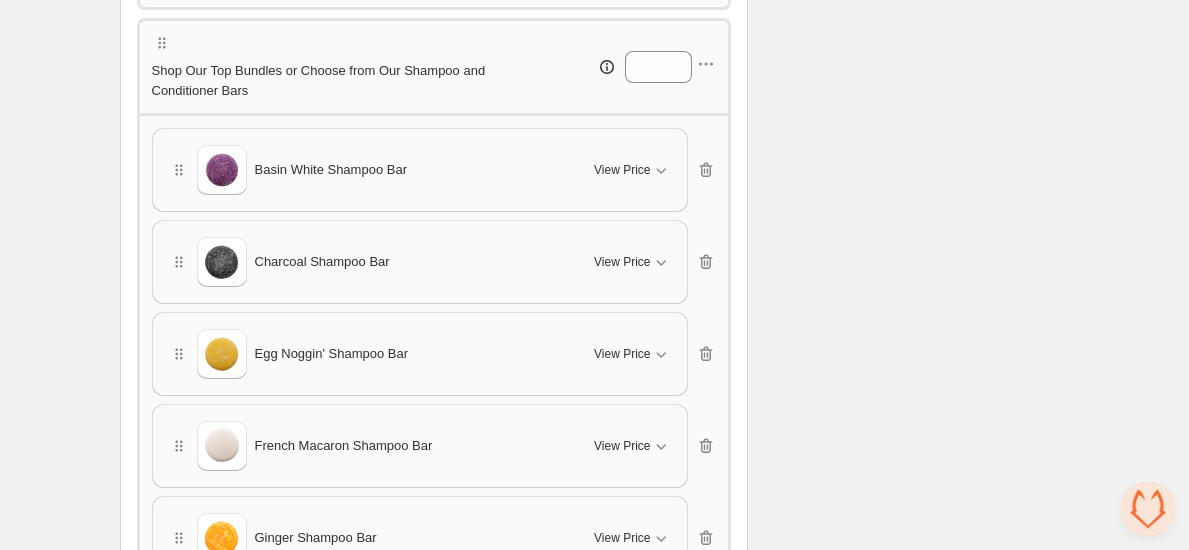 scroll, scrollTop: 689, scrollLeft: 0, axis: vertical 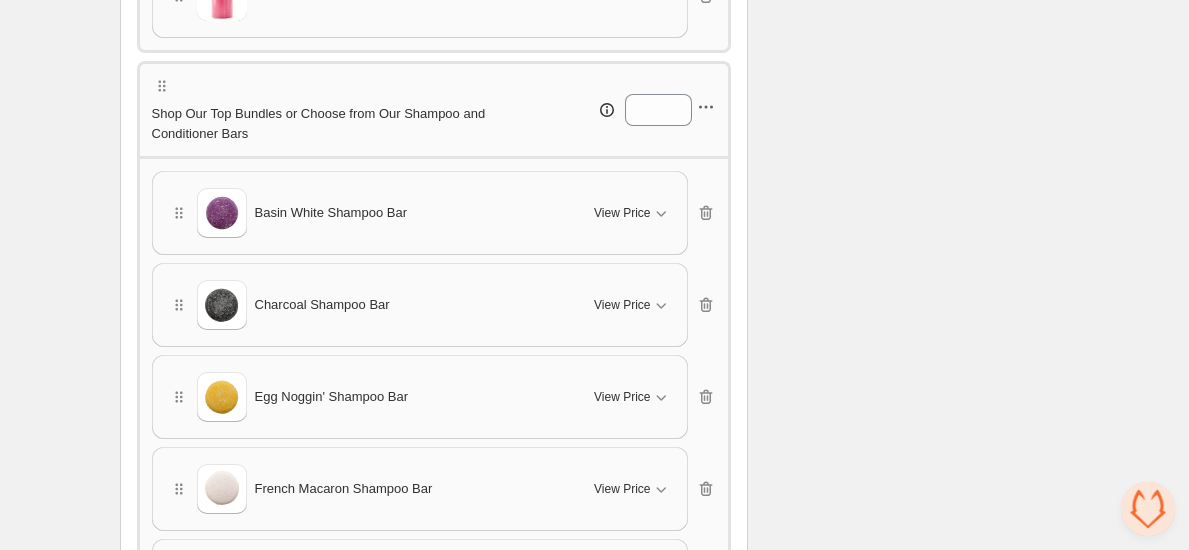 click 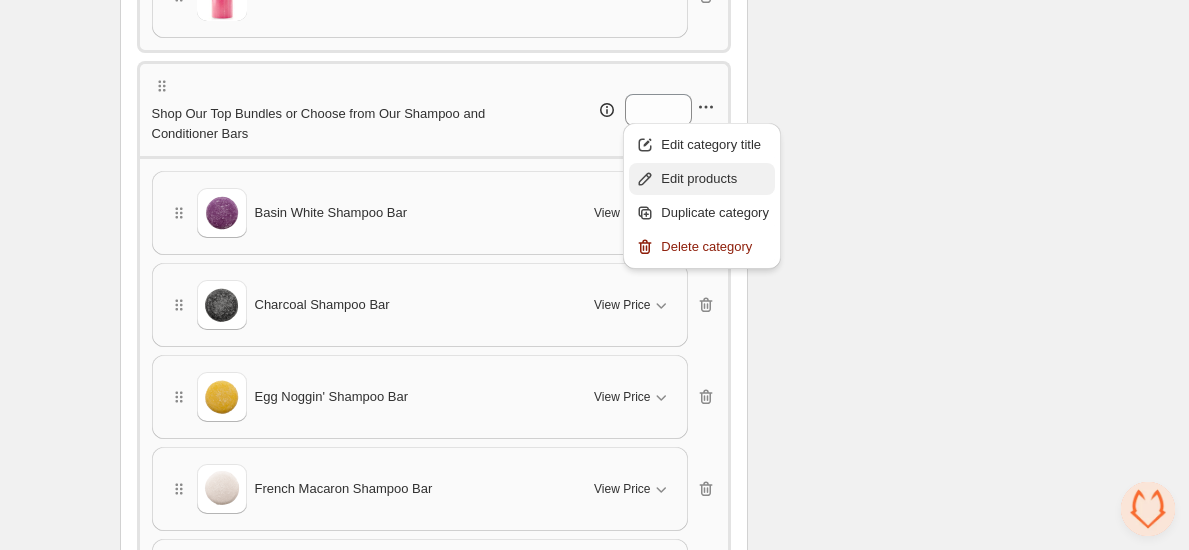 click on "Edit products" at bounding box center (715, 179) 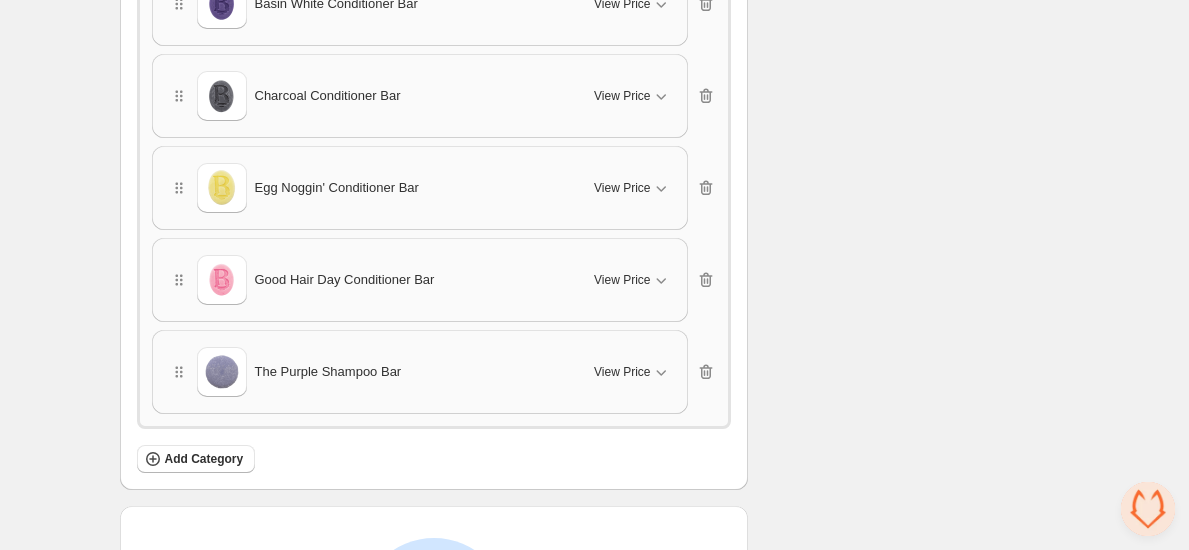scroll, scrollTop: 2030, scrollLeft: 0, axis: vertical 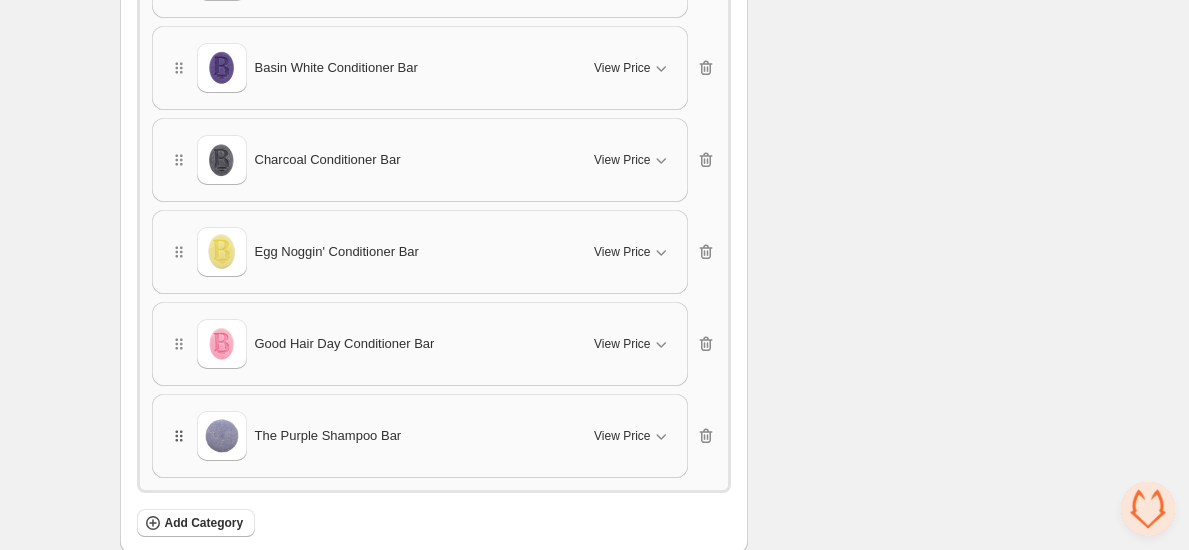 type 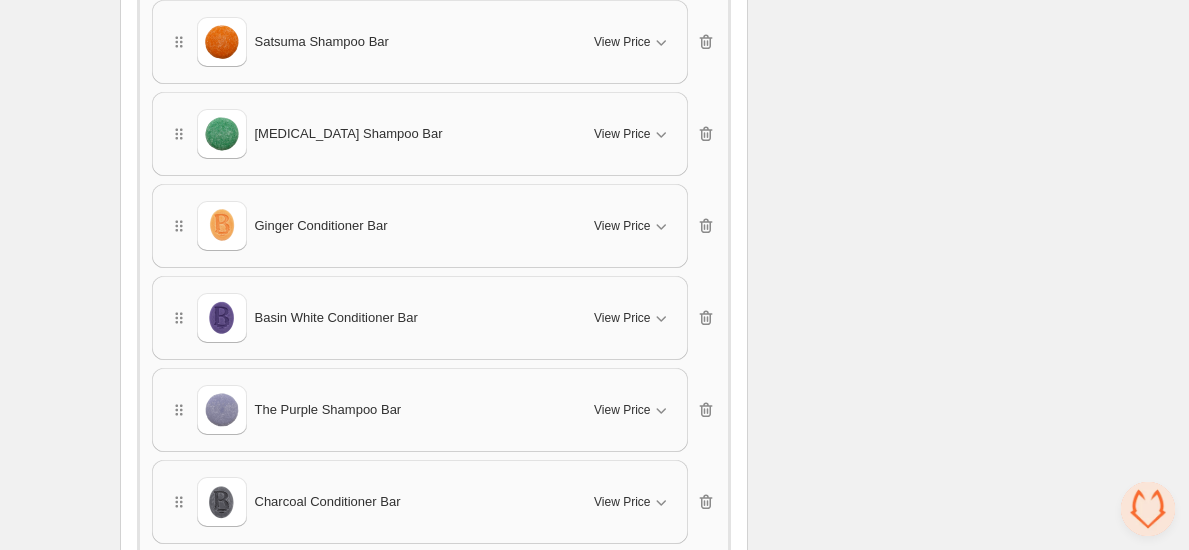 scroll, scrollTop: 1768, scrollLeft: 0, axis: vertical 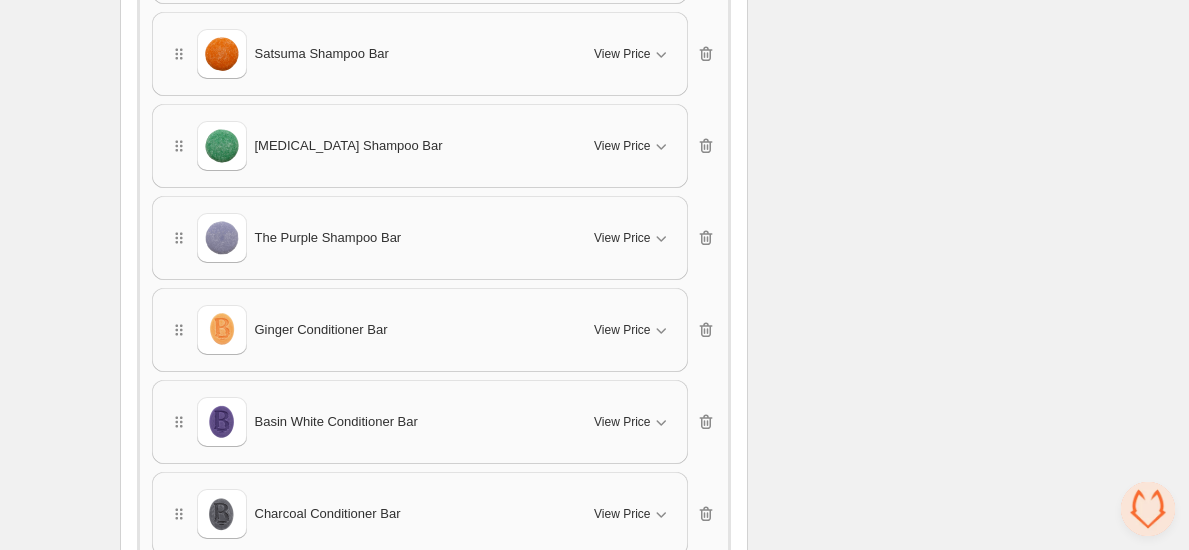 click on "Checklist Status Success Active To change the bundle's status, please do so on Bundle's Shopify product page after saving the bundle Bundle Limits 19/128 Unique Products 22/420 Variants Across Bundle Summary A shopper must buy 1 product from Pick a Color for Your Custom Barrel 4 products from Shop Our Top Bundles or Choose from Our Shampoo and Conditioner Bars for USD 45" at bounding box center (917, -261) 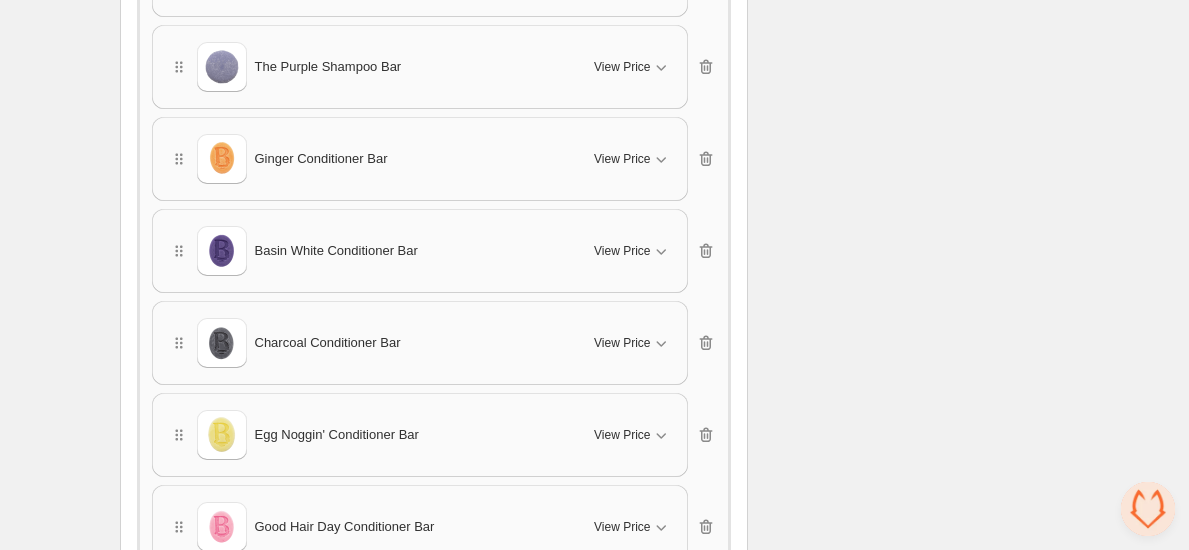 scroll, scrollTop: 1856, scrollLeft: 0, axis: vertical 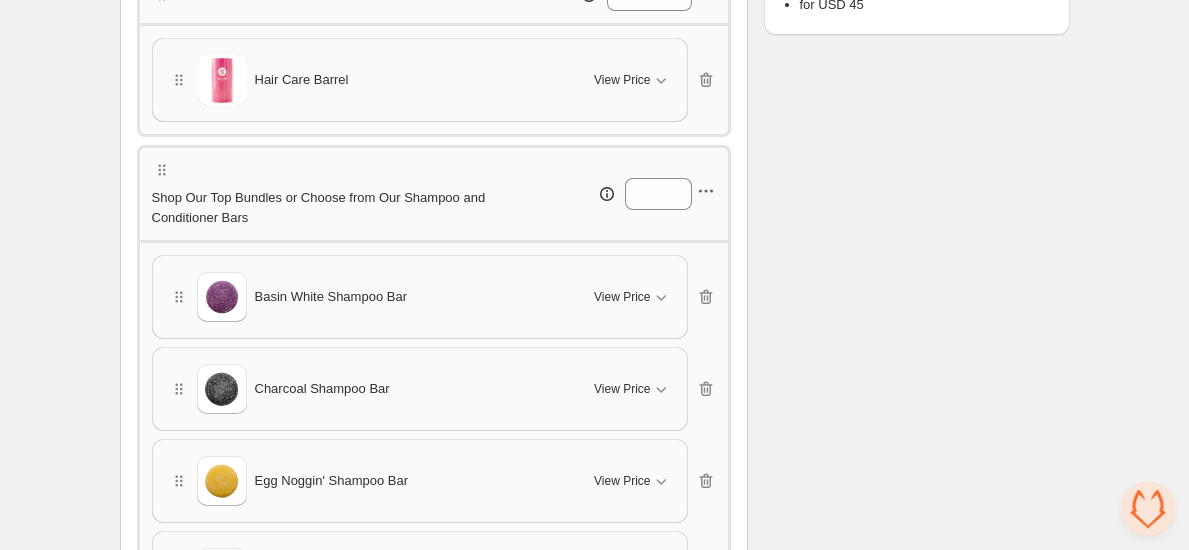 click 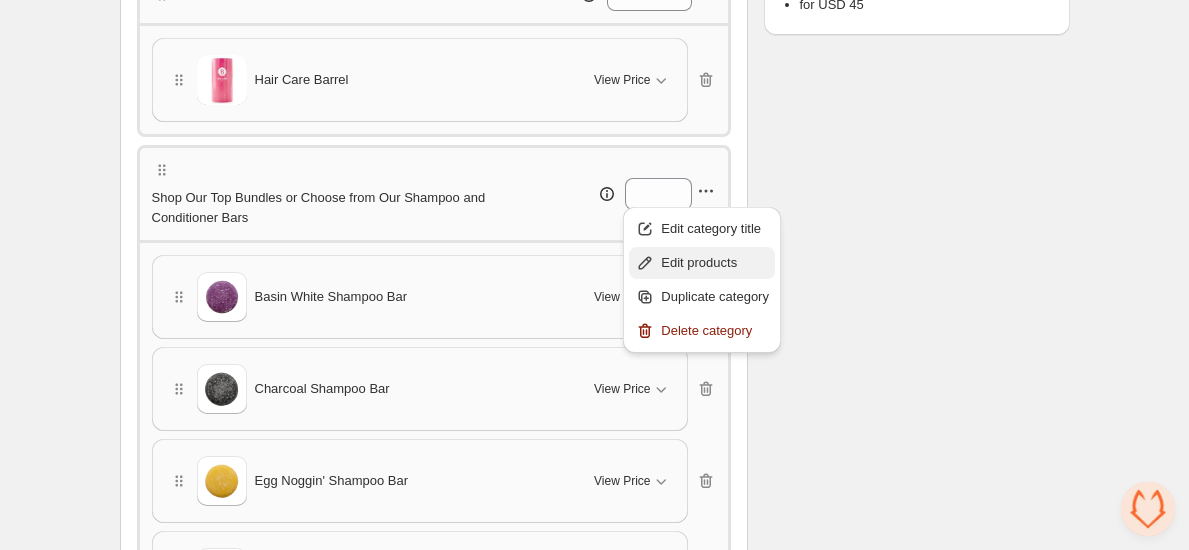 click on "Edit products" at bounding box center [715, 263] 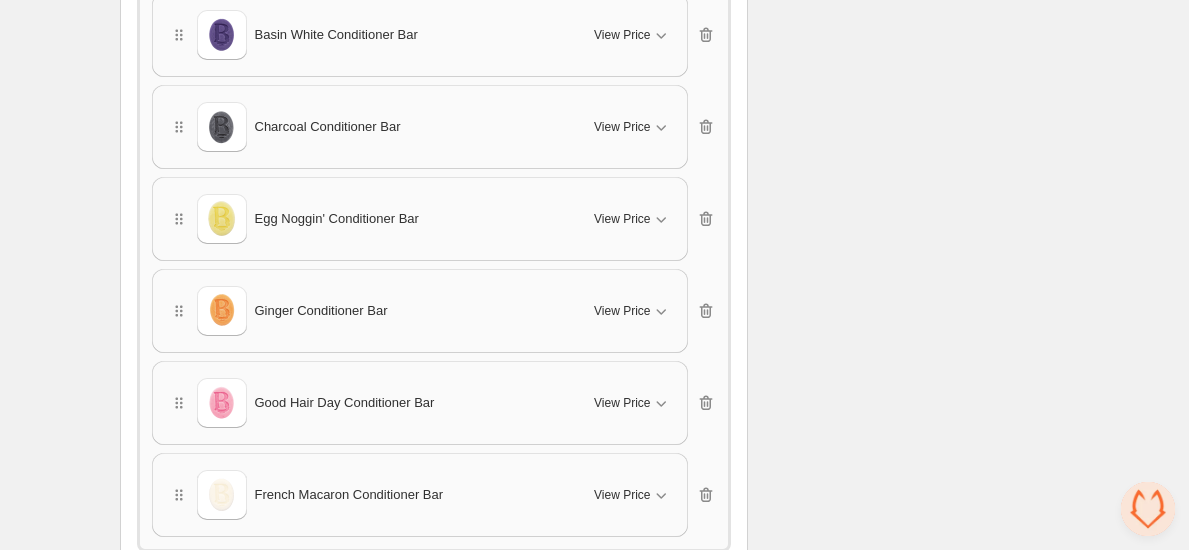 scroll, scrollTop: 2095, scrollLeft: 0, axis: vertical 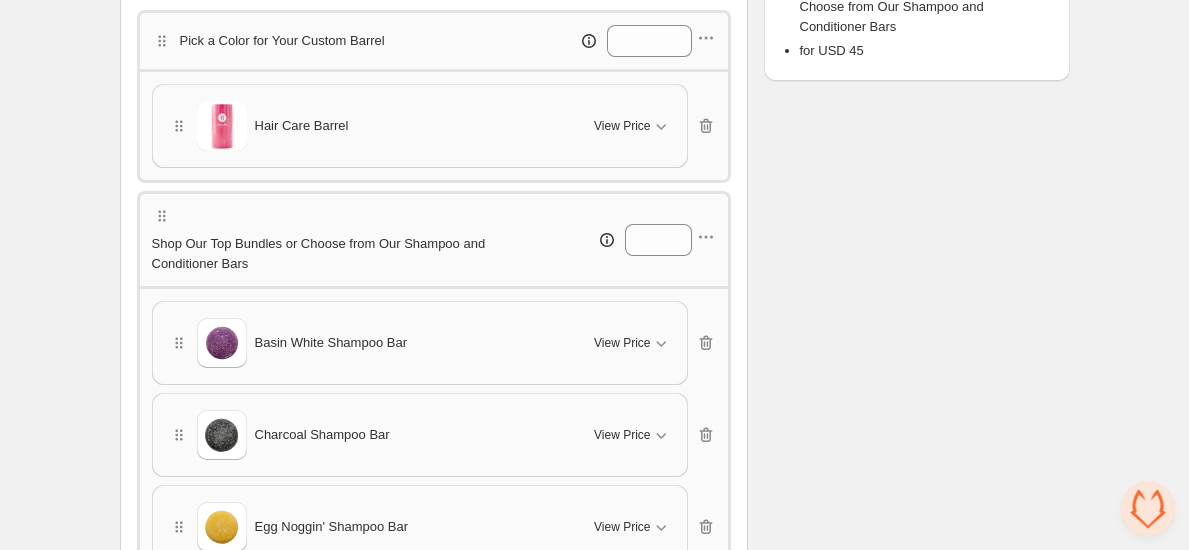 click on "Shop Our Top Bundles or Choose from Our Shampoo and Conditioner Bars *" at bounding box center [434, 238] 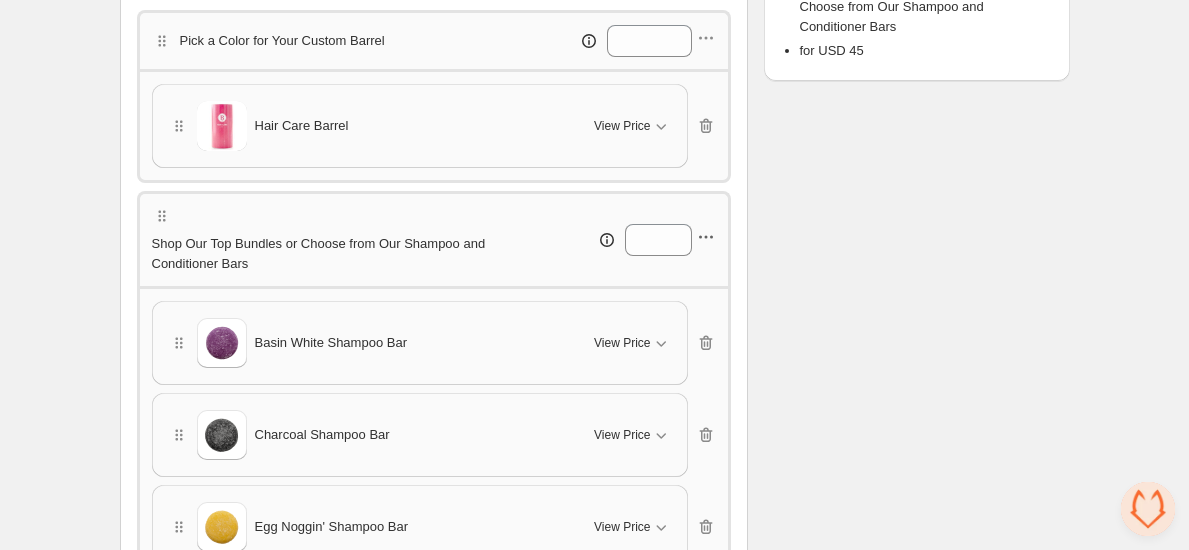 click 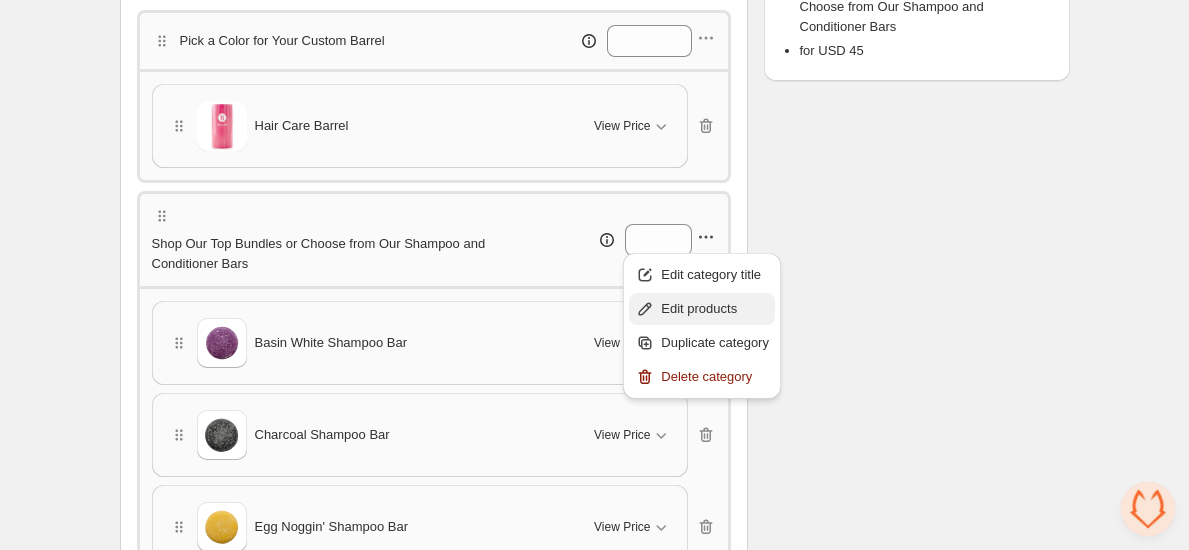 click on "Edit products" at bounding box center (715, 309) 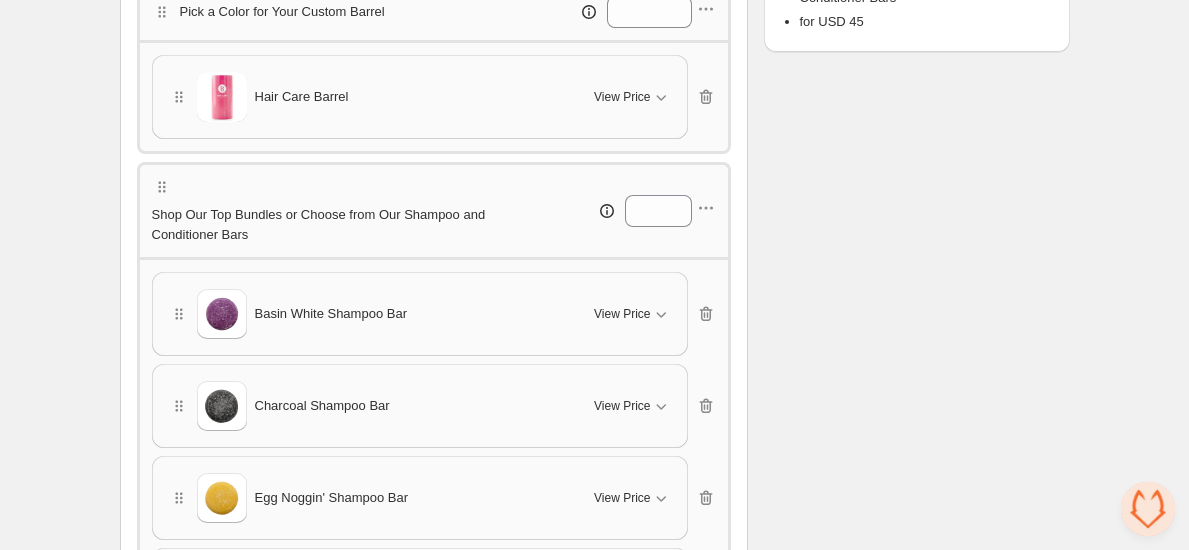 scroll, scrollTop: 584, scrollLeft: 0, axis: vertical 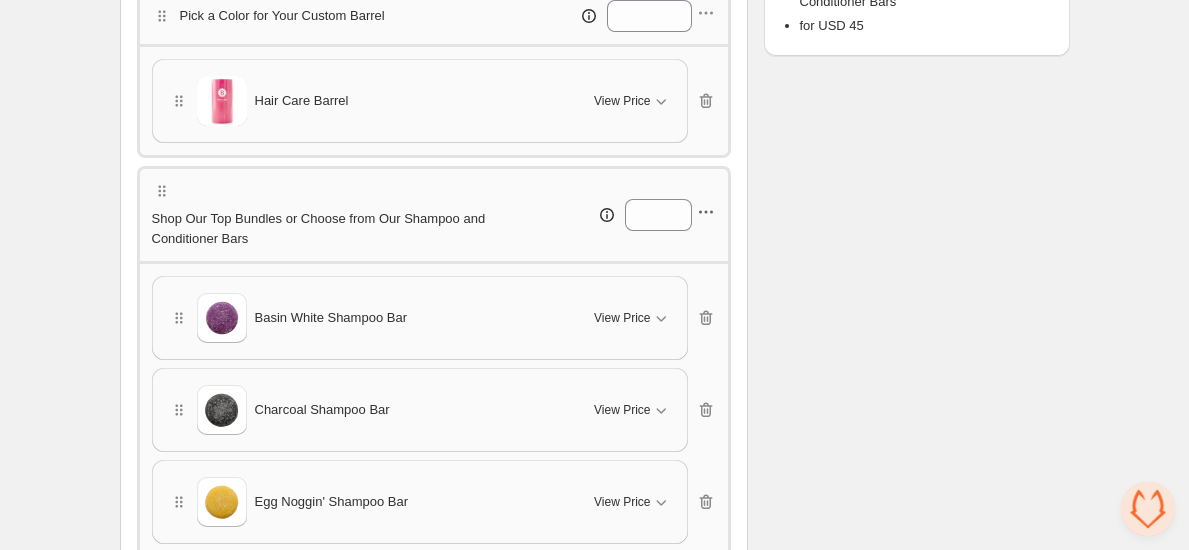 click 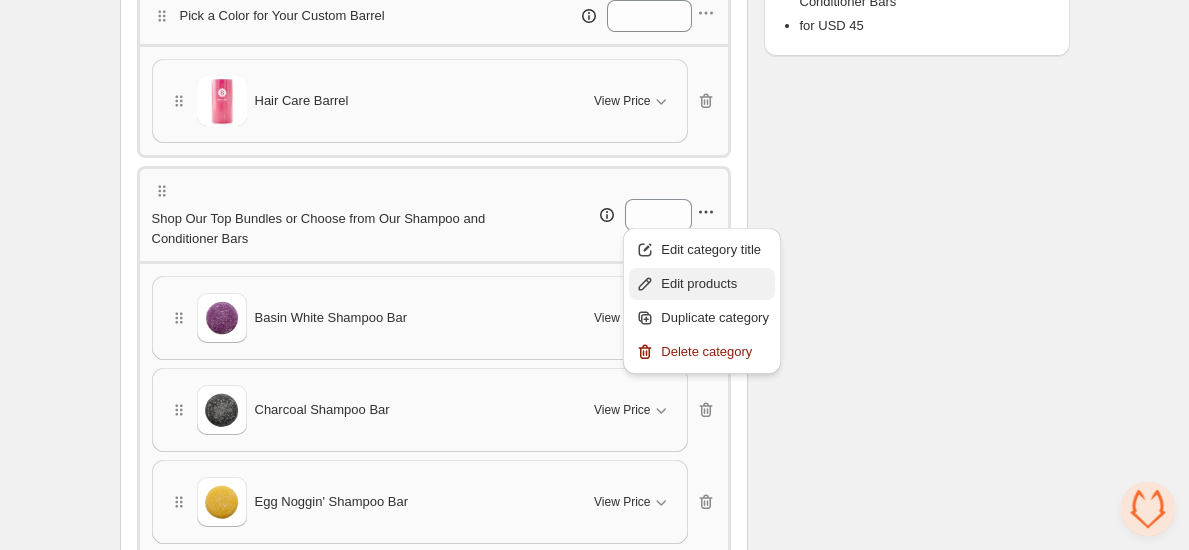 click on "Edit products" at bounding box center [715, 284] 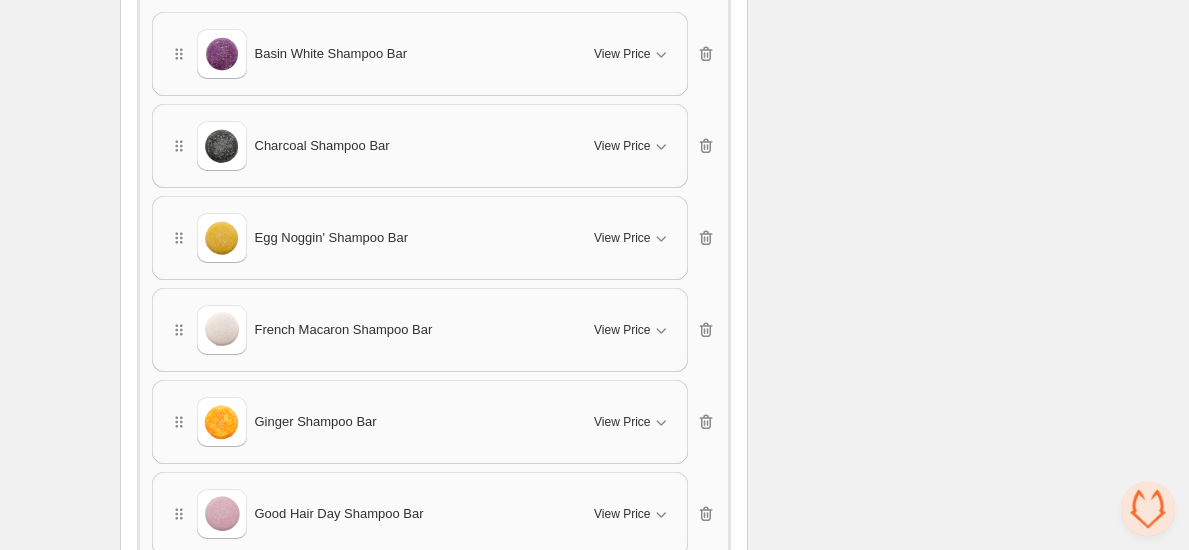 scroll, scrollTop: 692, scrollLeft: 0, axis: vertical 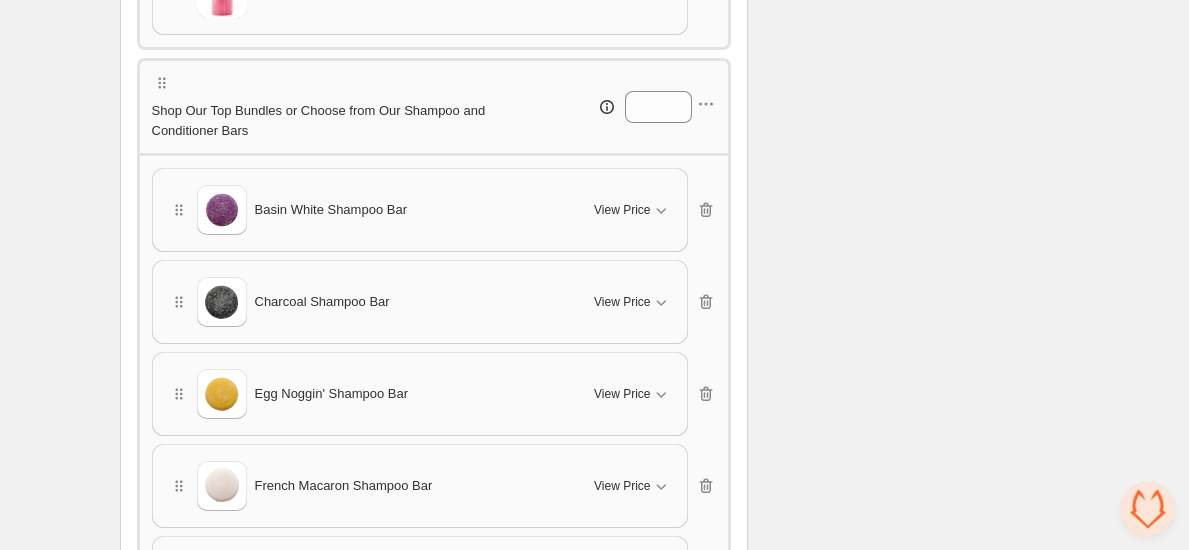 click on "Checklist Status Success Active To change the bundle's status, please do so on Bundle's Shopify product page after saving the bundle Bundle Limits 27/128 Unique Products 30/420 Variants Across Bundle Summary A shopper must buy 1 product from Pick a Color for Your Custom Barrel 4 products from Shop Our Top Bundles or Choose from Our Shampoo and Conditioner Bars for USD 45" at bounding box center [917, 1183] 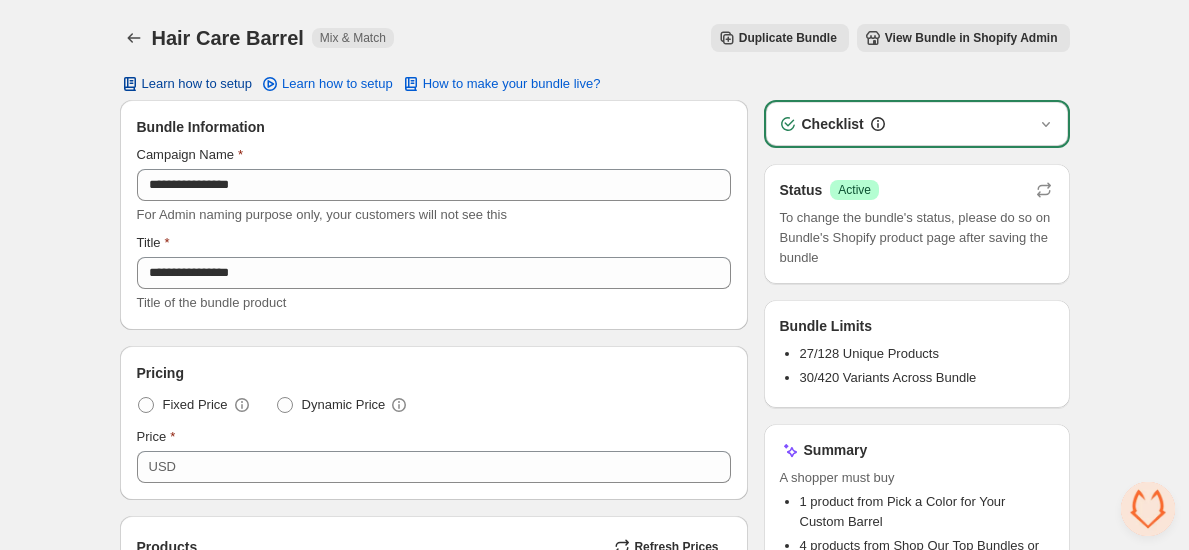scroll, scrollTop: 0, scrollLeft: 0, axis: both 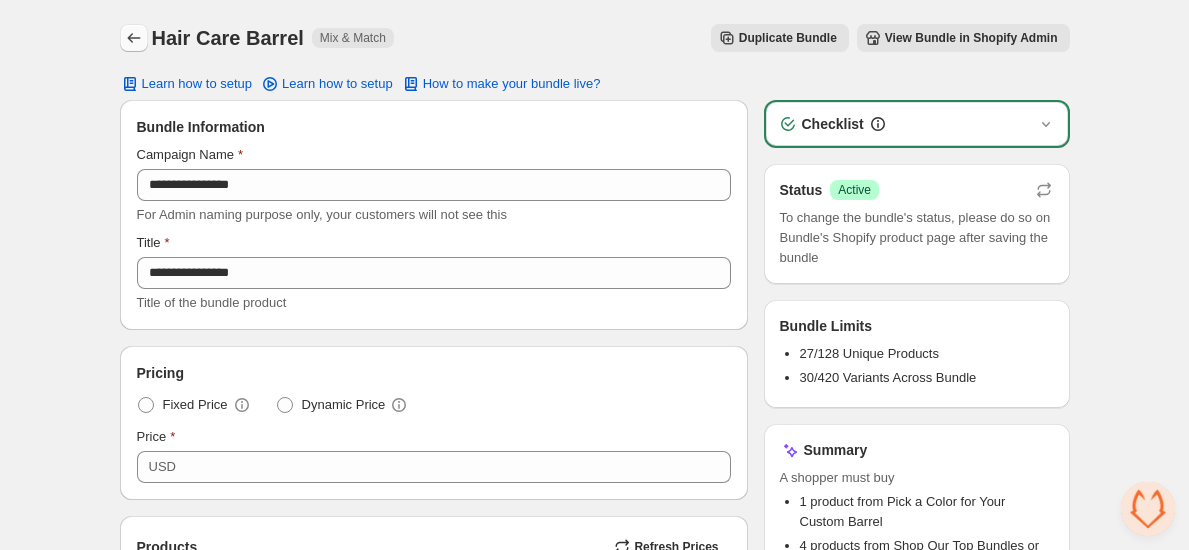 click at bounding box center [134, 38] 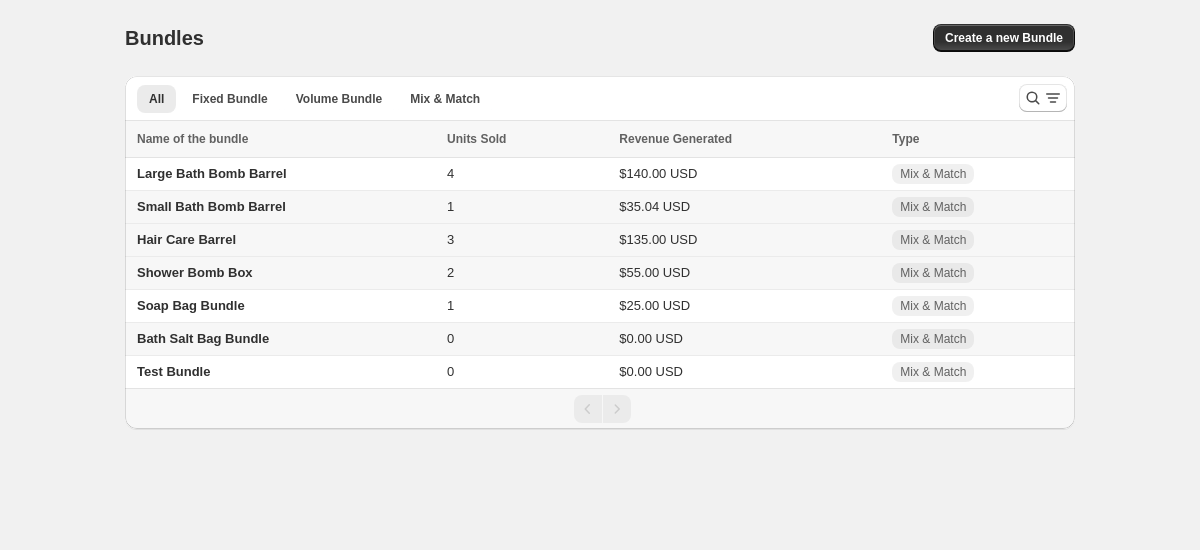 scroll, scrollTop: 0, scrollLeft: 0, axis: both 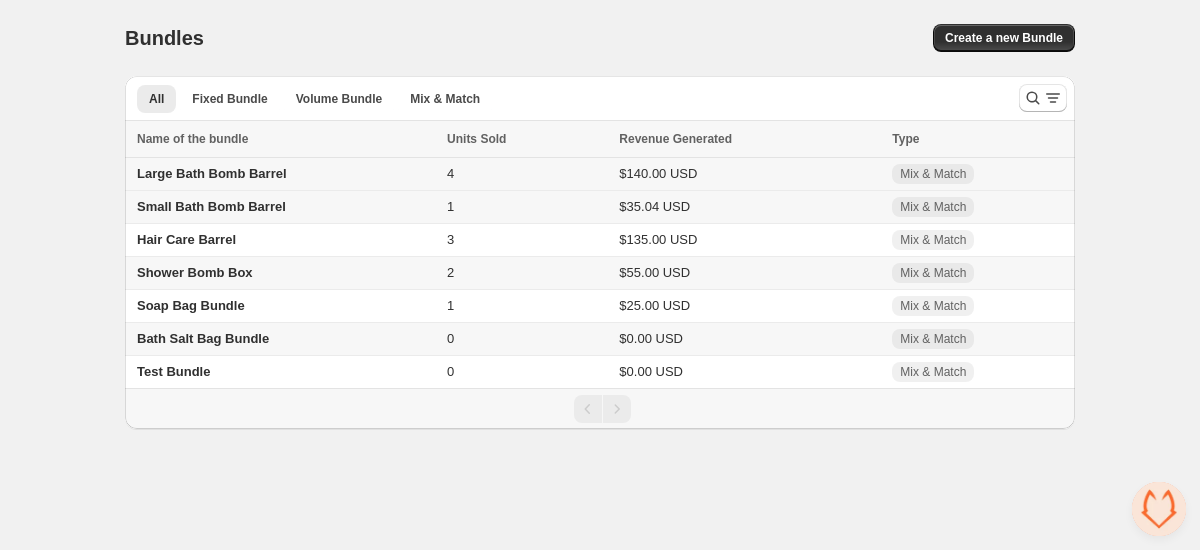 click on "Large Bath Bomb Barrel" at bounding box center [212, 173] 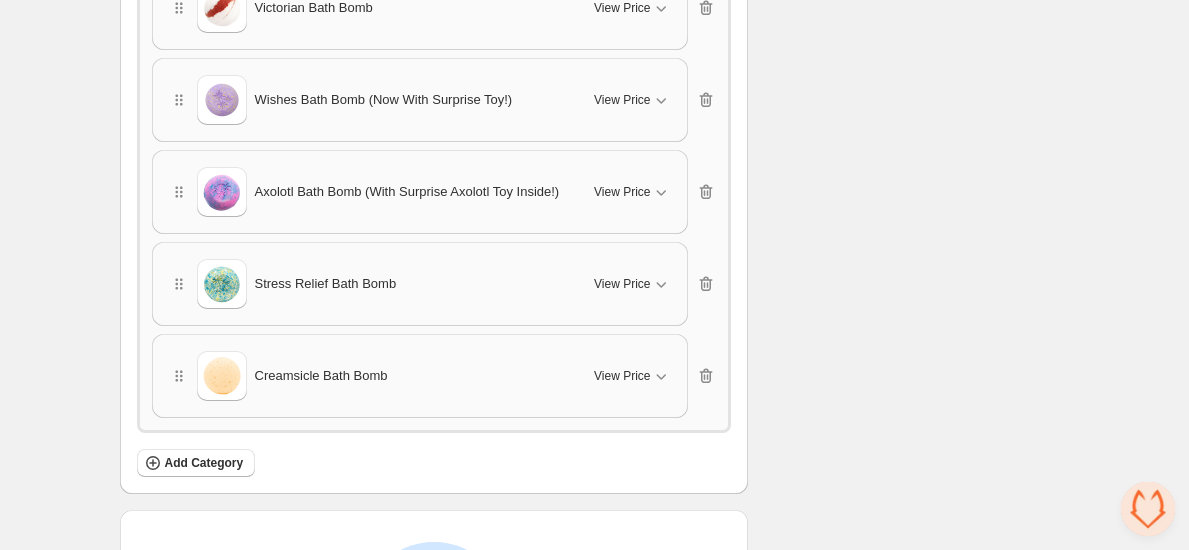 scroll, scrollTop: 4187, scrollLeft: 0, axis: vertical 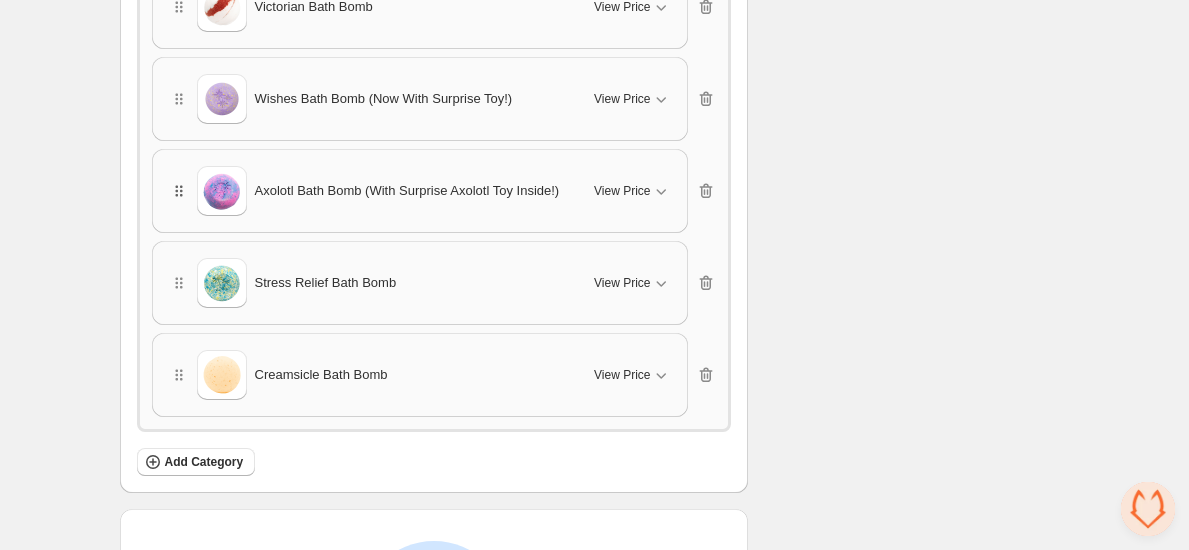 type 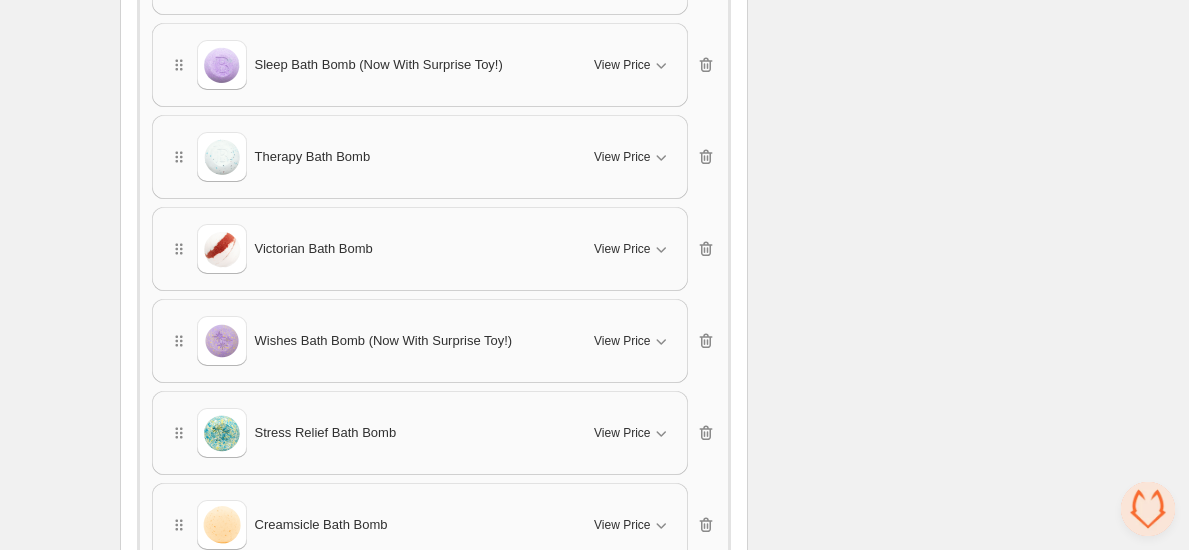 scroll, scrollTop: 4159, scrollLeft: 0, axis: vertical 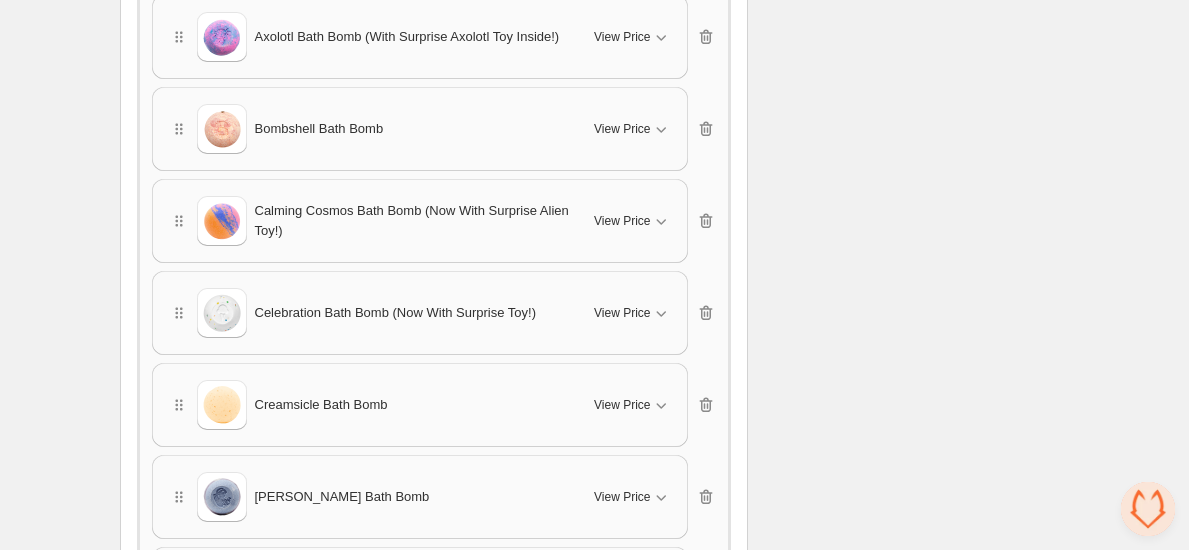 click on "**********" at bounding box center [594, 1590] 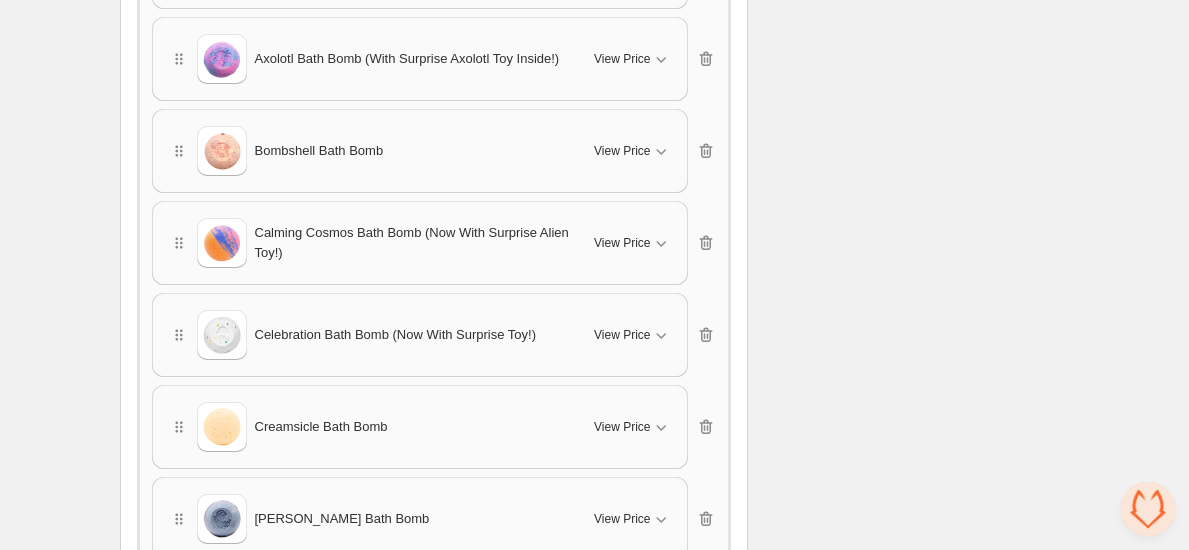 scroll, scrollTop: 840, scrollLeft: 0, axis: vertical 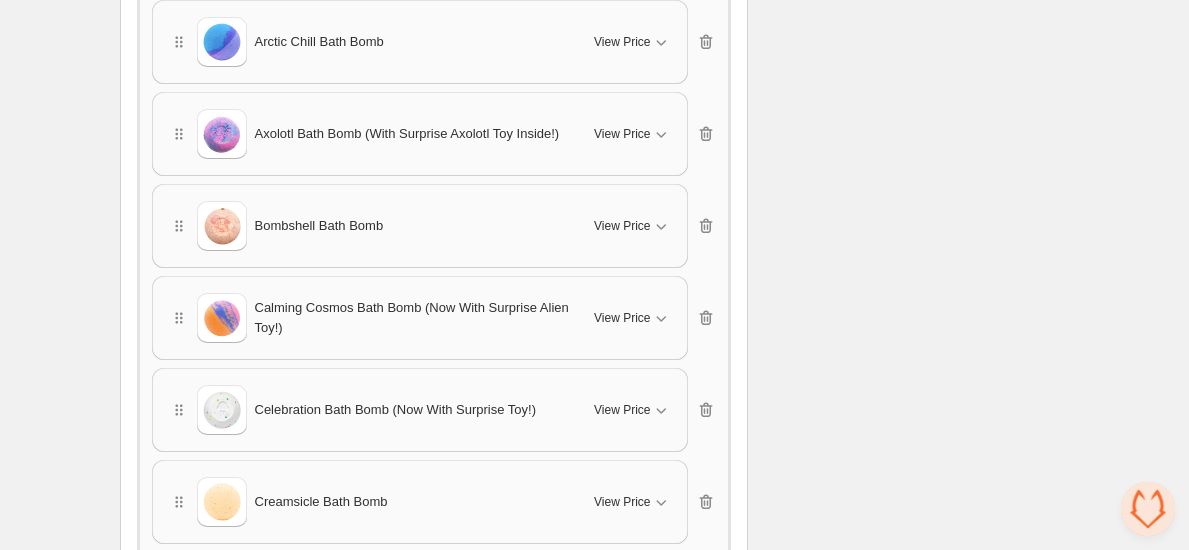 click on "**********" at bounding box center (594, 1687) 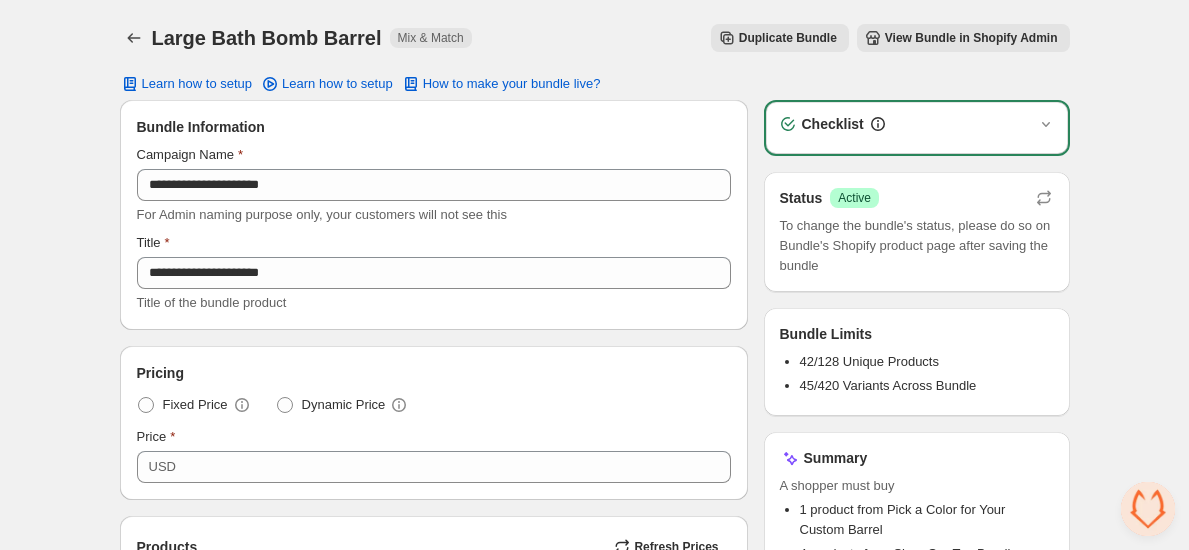scroll, scrollTop: 0, scrollLeft: 0, axis: both 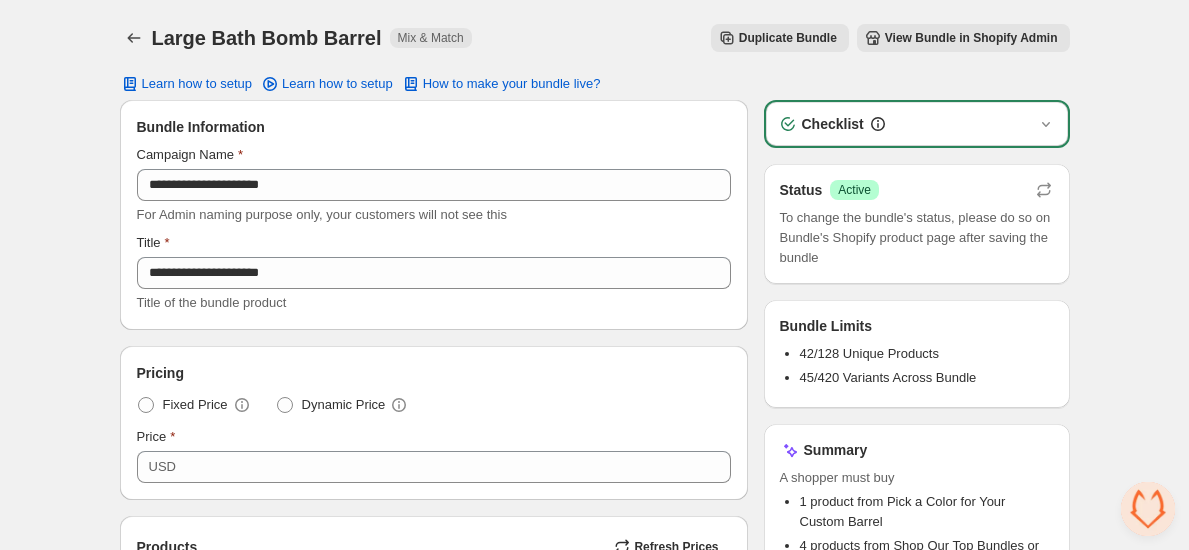 click on "**********" at bounding box center (594, 2527) 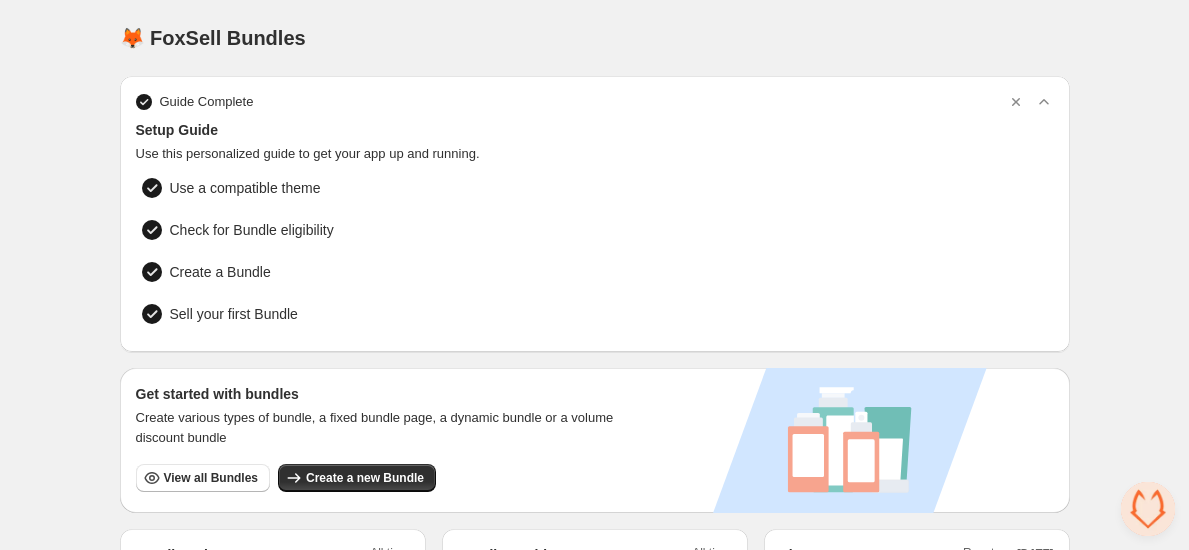 scroll, scrollTop: 308, scrollLeft: 0, axis: vertical 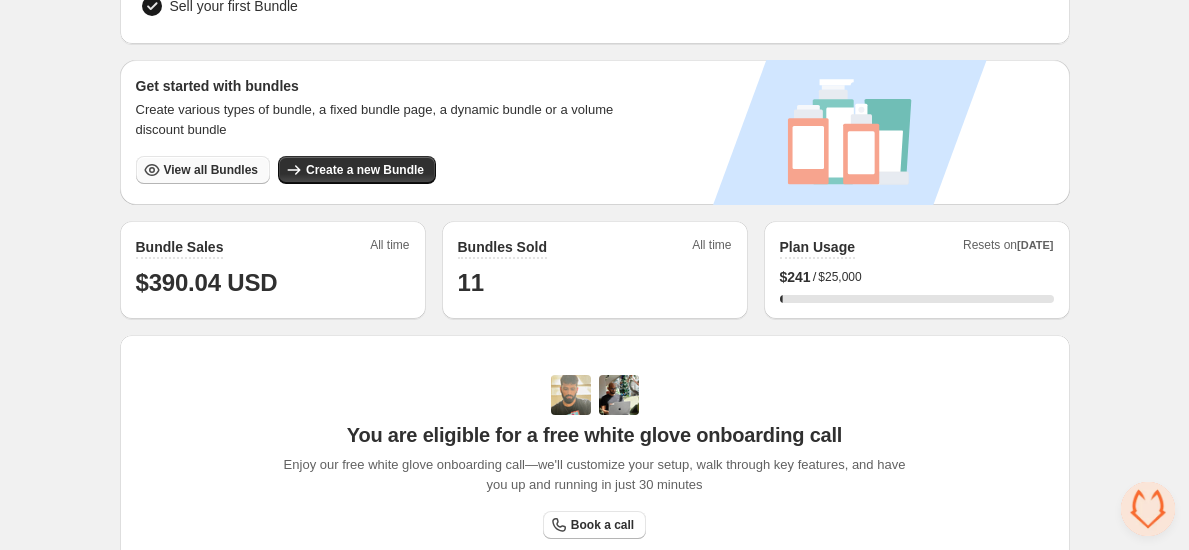 click on "View all Bundles" at bounding box center [203, 170] 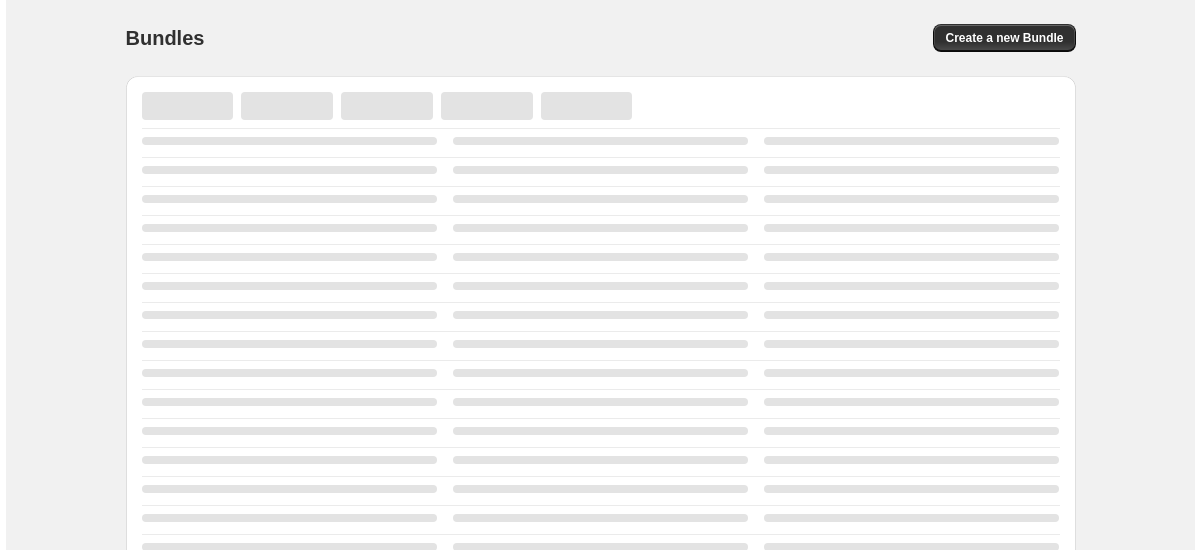 scroll, scrollTop: 0, scrollLeft: 0, axis: both 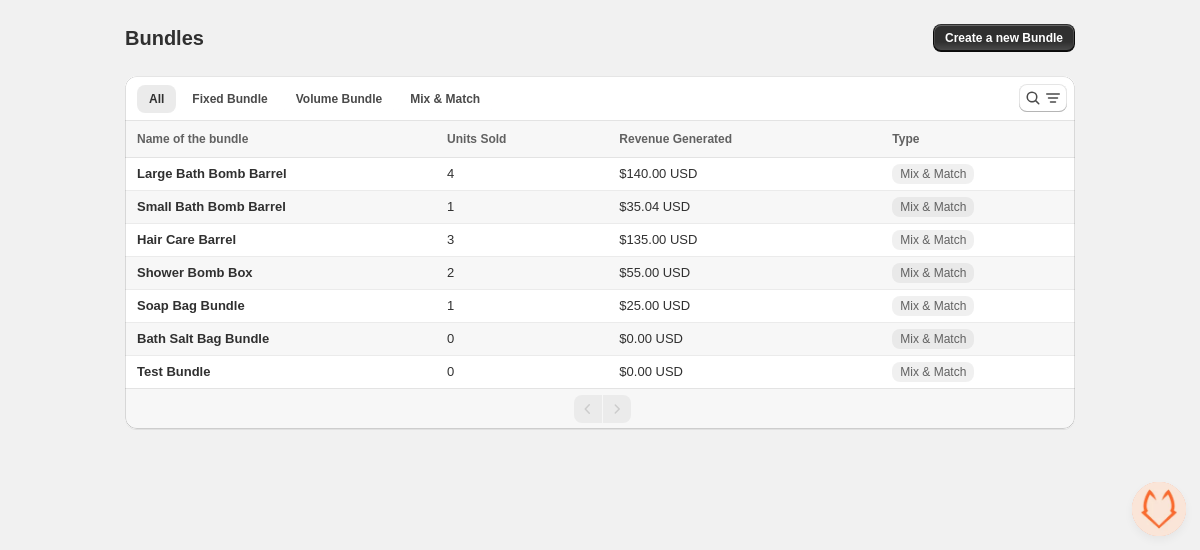 click on "Shower Bomb Box" at bounding box center (195, 272) 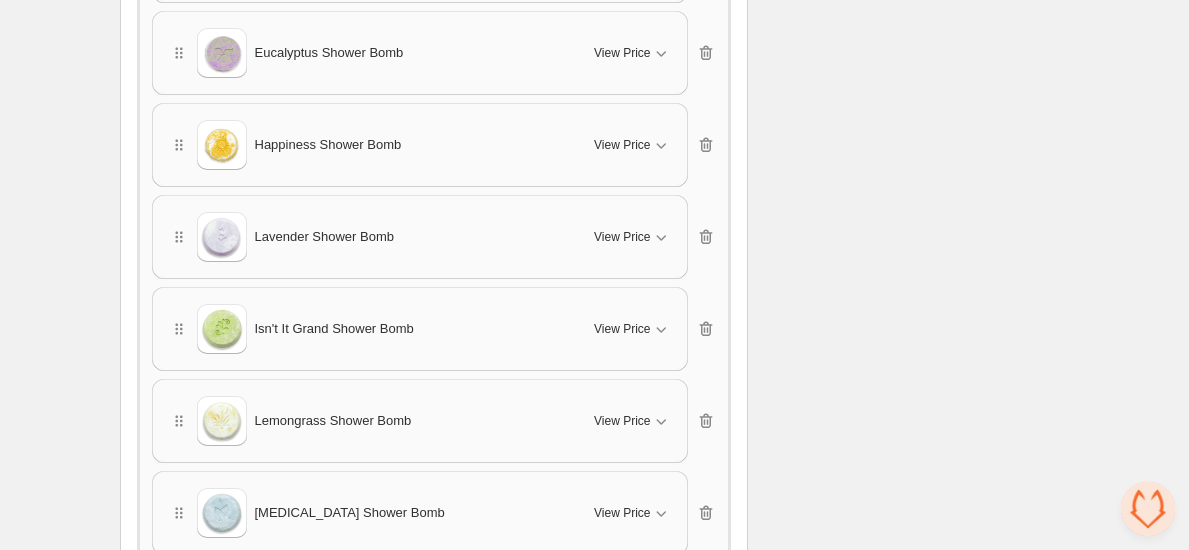 scroll, scrollTop: 892, scrollLeft: 0, axis: vertical 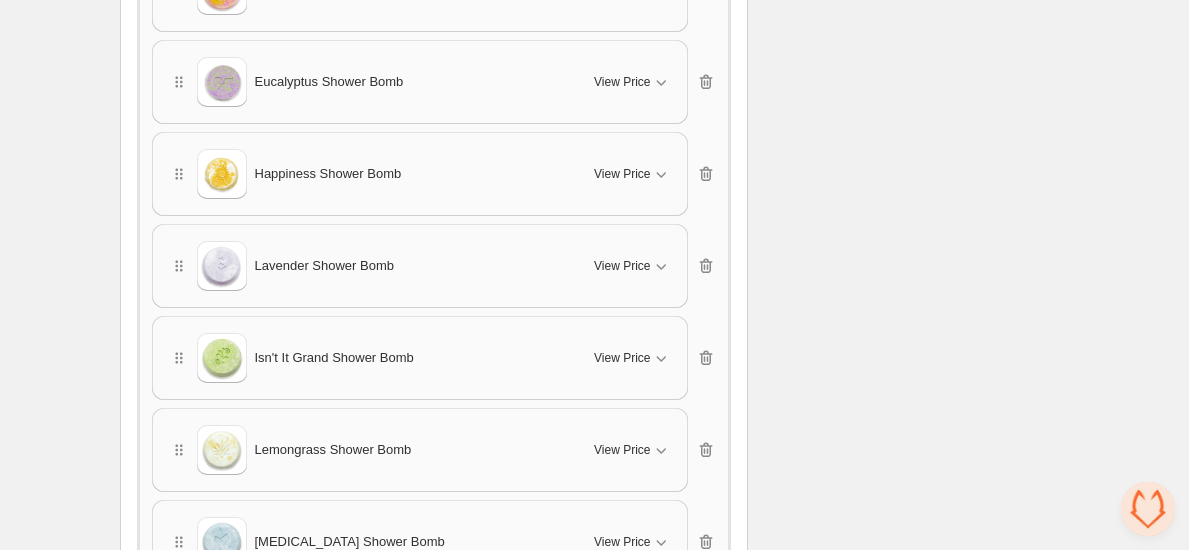 type 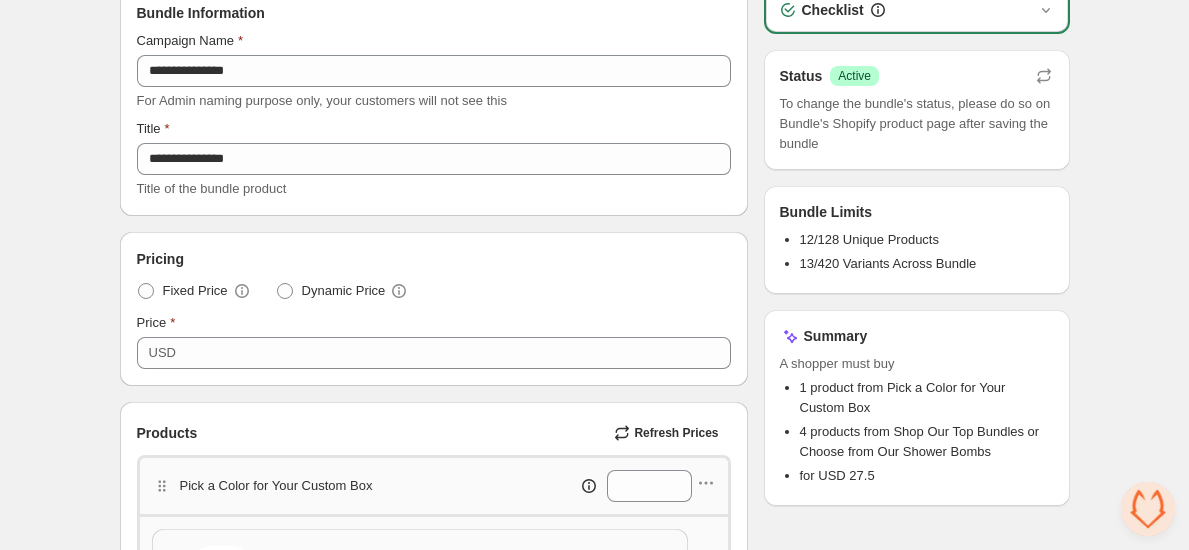 scroll, scrollTop: 0, scrollLeft: 0, axis: both 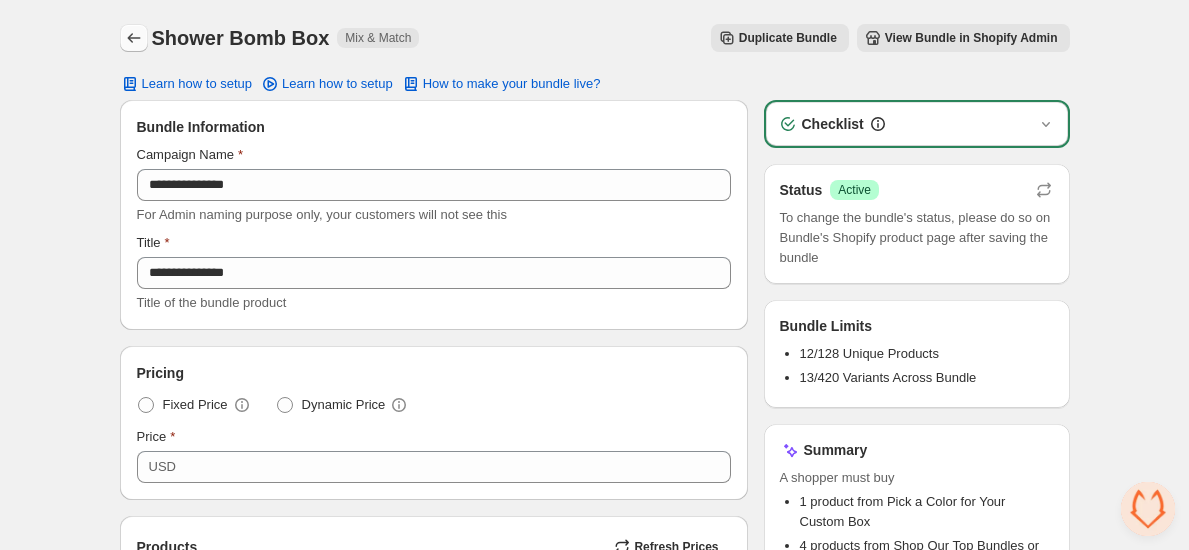 click 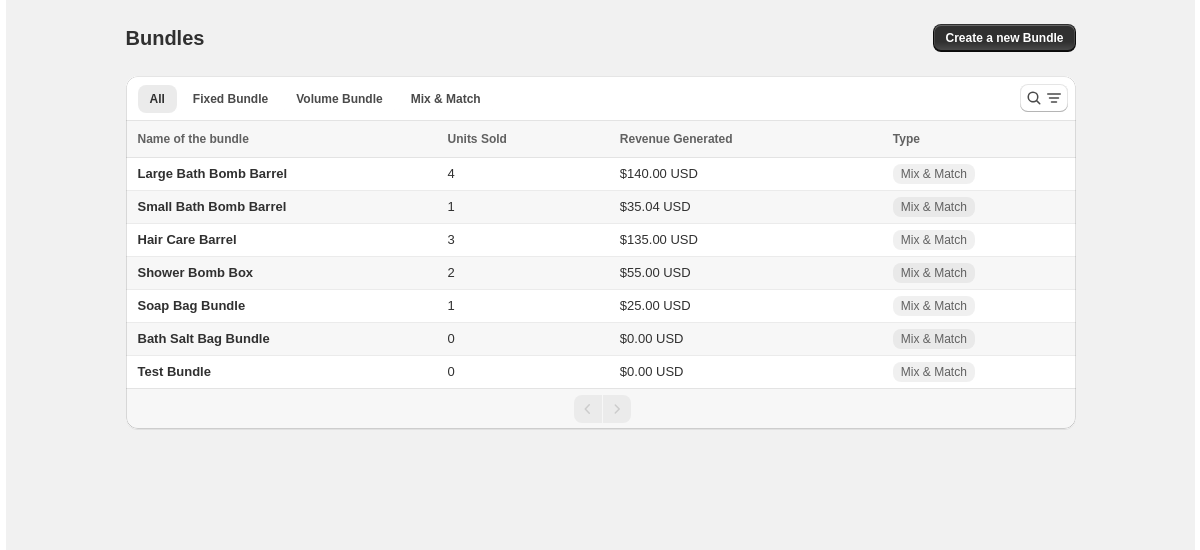 scroll, scrollTop: 0, scrollLeft: 0, axis: both 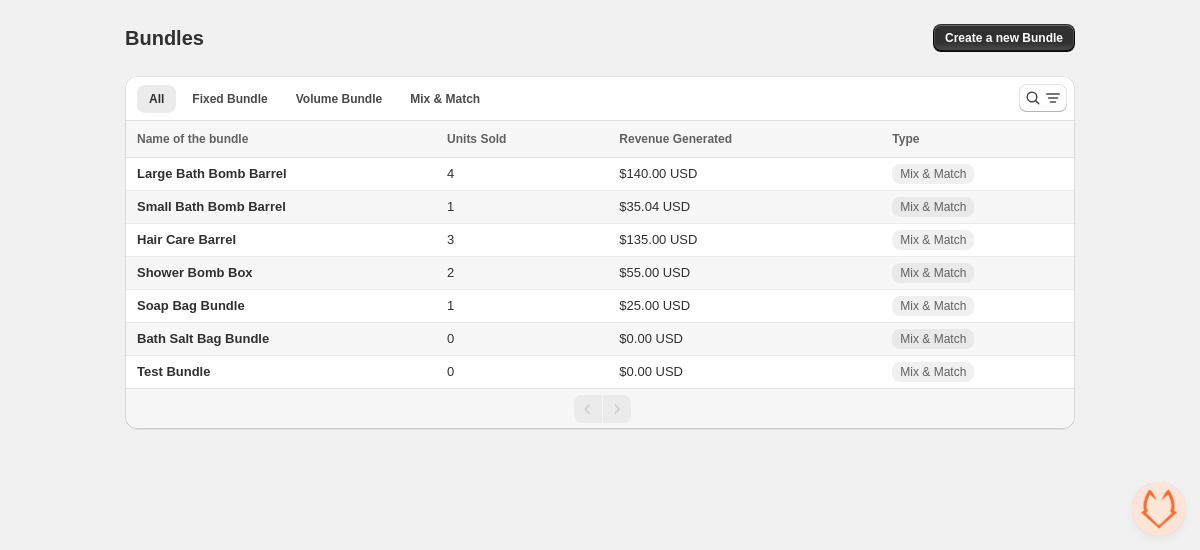click on "Small Bath Bomb Barrel" at bounding box center (211, 206) 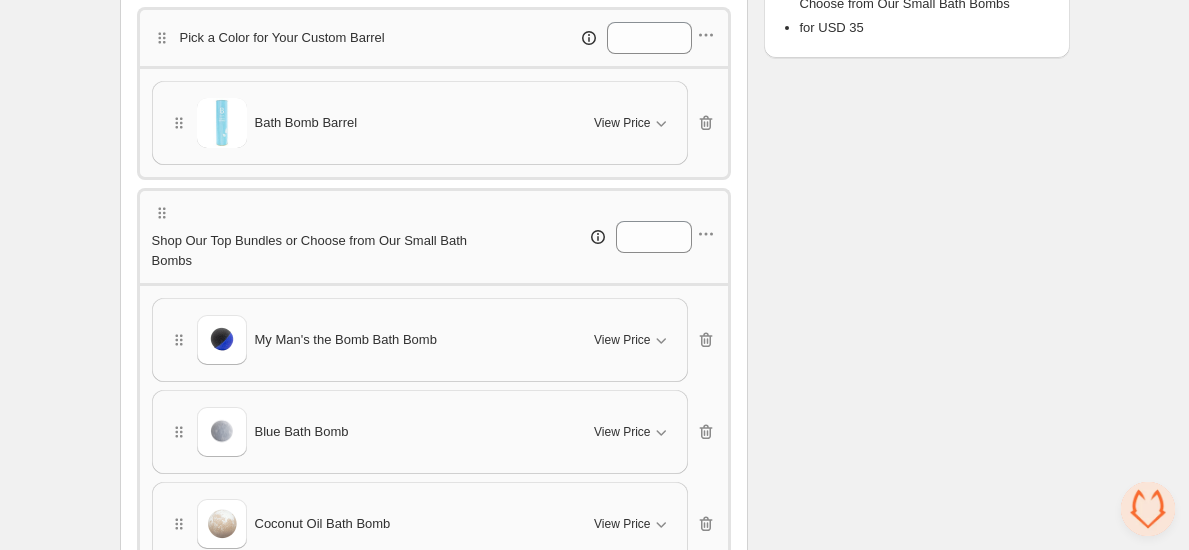 scroll, scrollTop: 658, scrollLeft: 0, axis: vertical 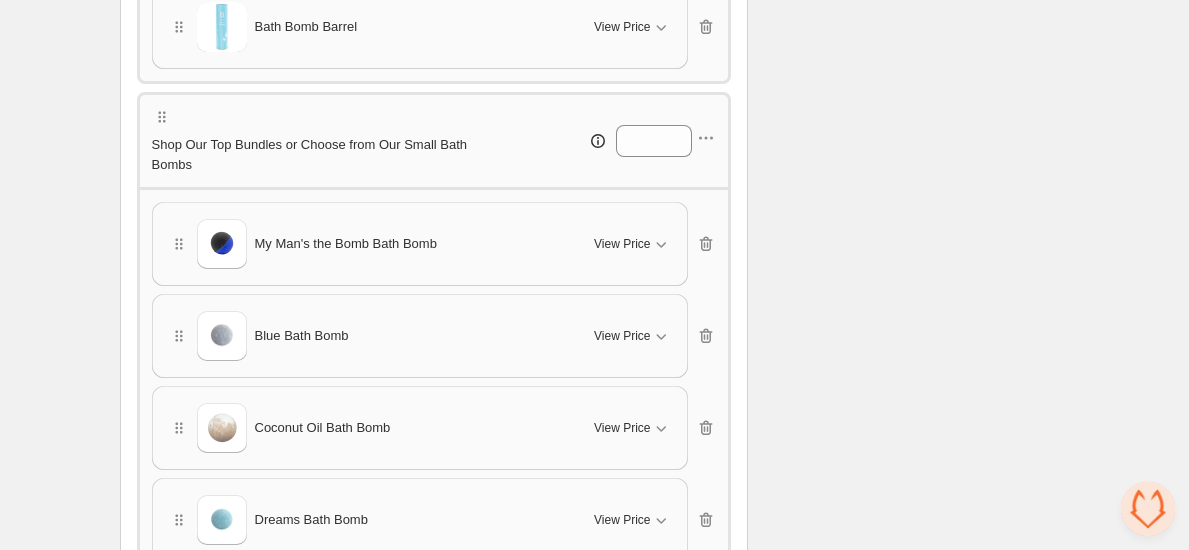 type 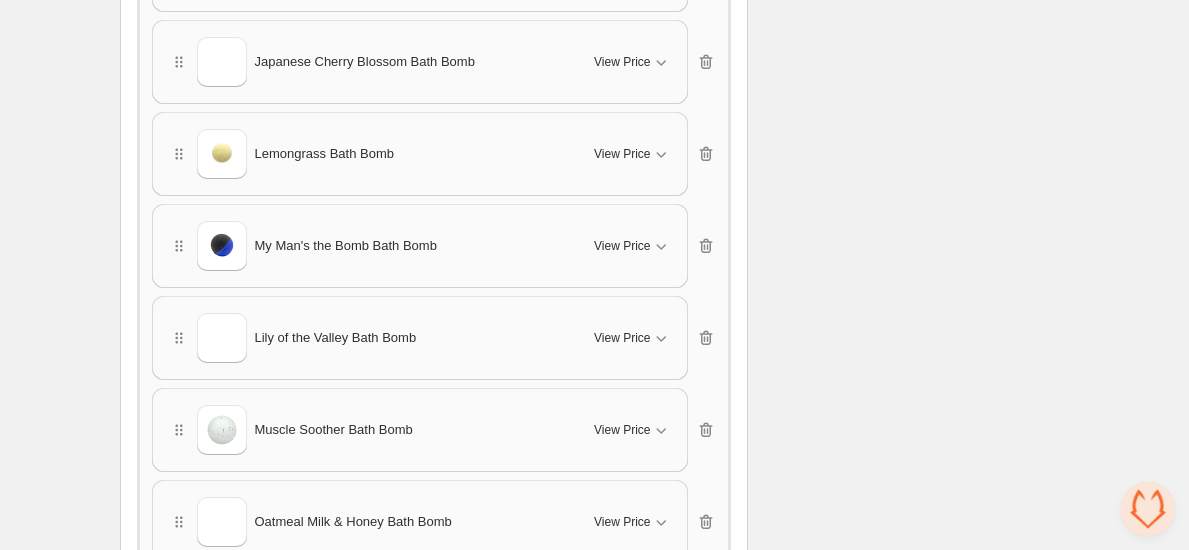 scroll, scrollTop: 1218, scrollLeft: 0, axis: vertical 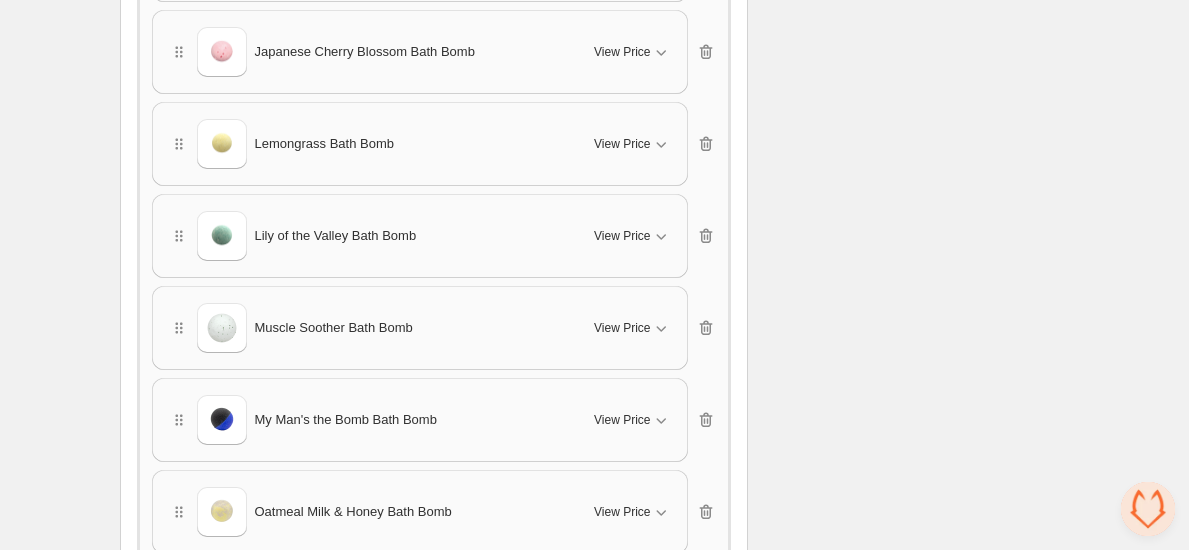click on "**********" at bounding box center (594, 123) 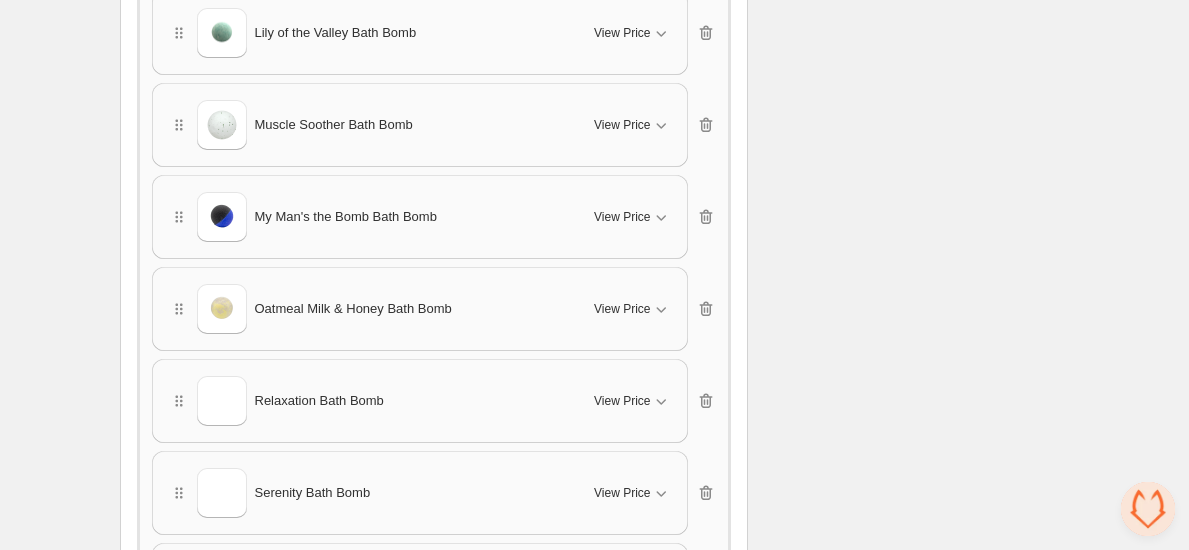 scroll, scrollTop: 1683, scrollLeft: 0, axis: vertical 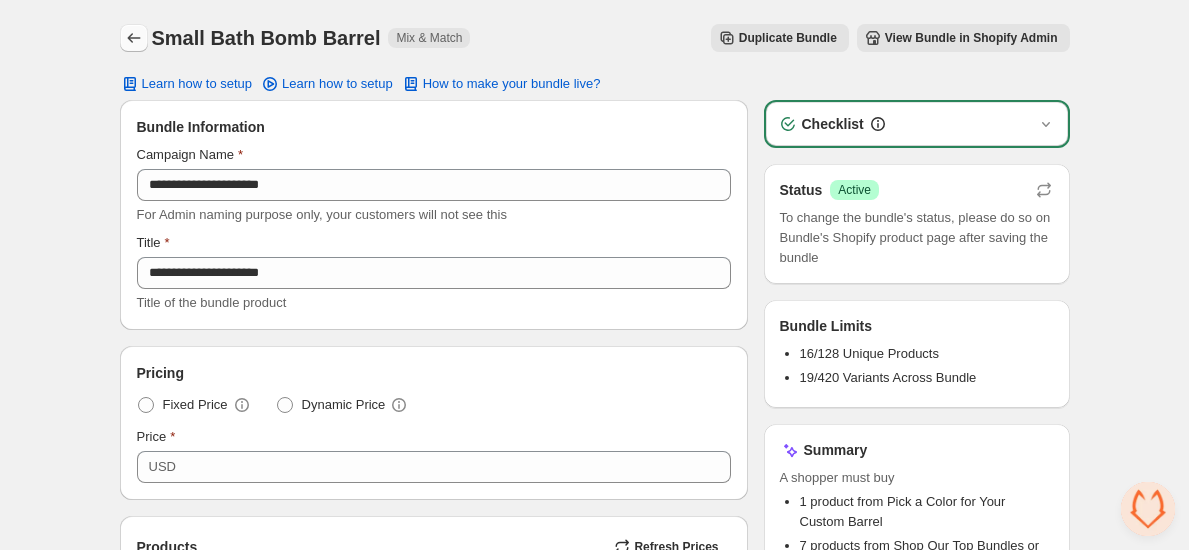 click 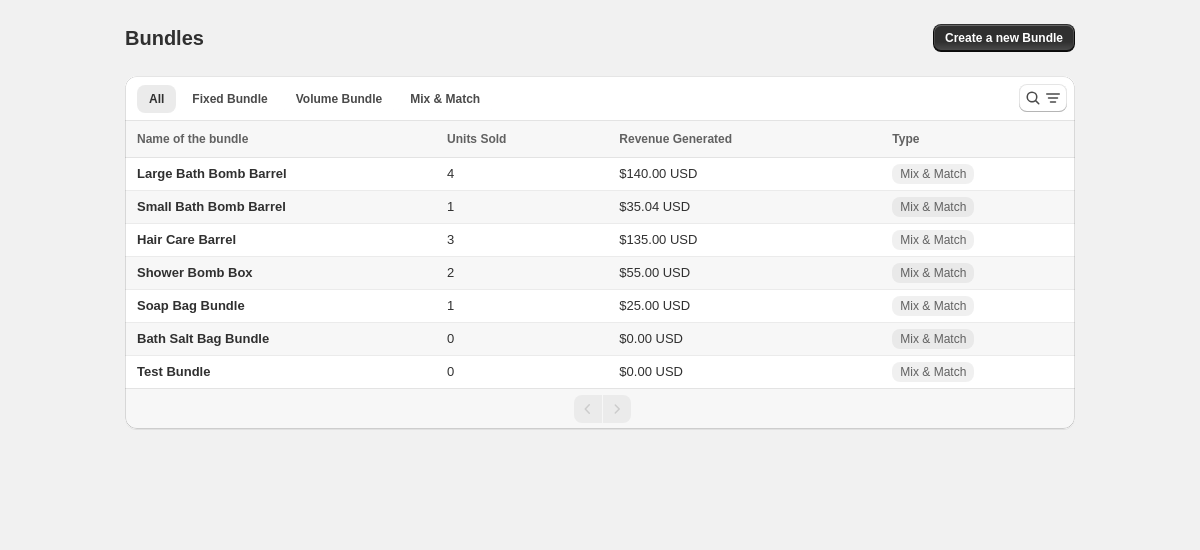 scroll, scrollTop: 0, scrollLeft: 0, axis: both 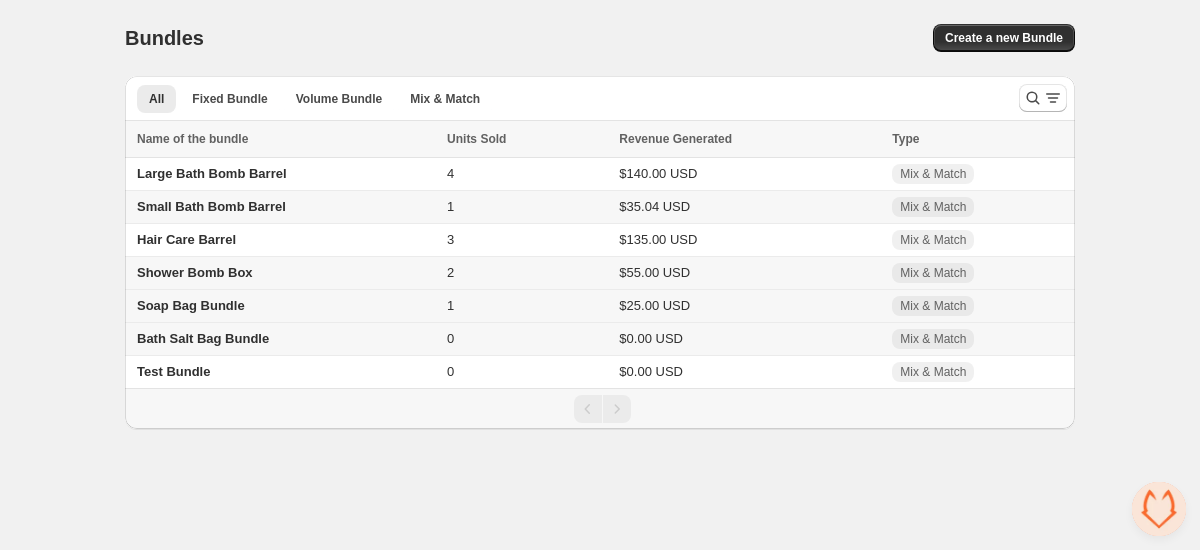 click on "Soap Bag Bundle" at bounding box center [191, 305] 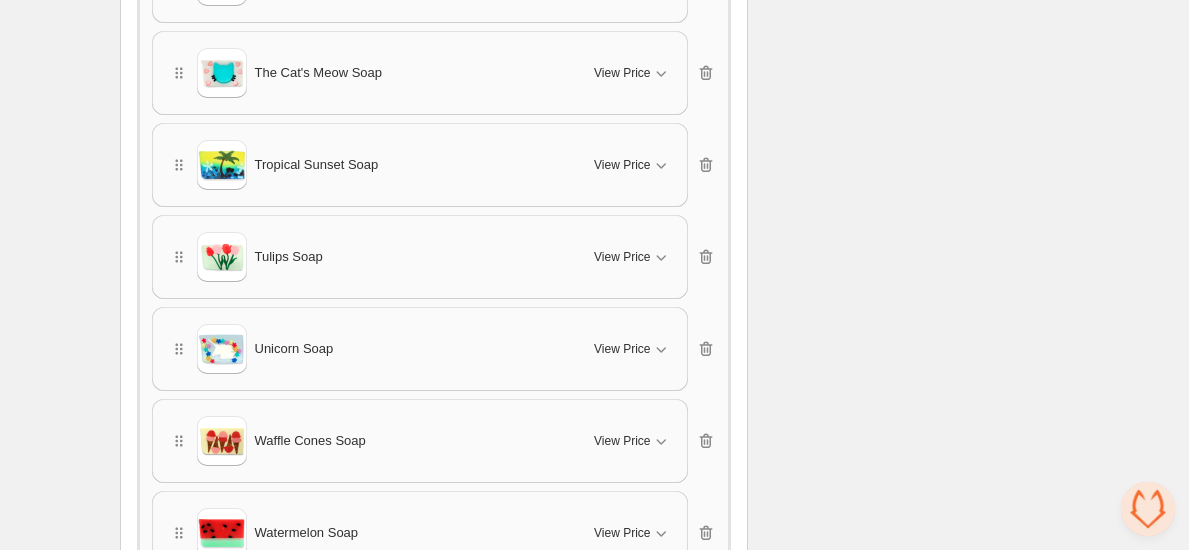 scroll, scrollTop: 3796, scrollLeft: 0, axis: vertical 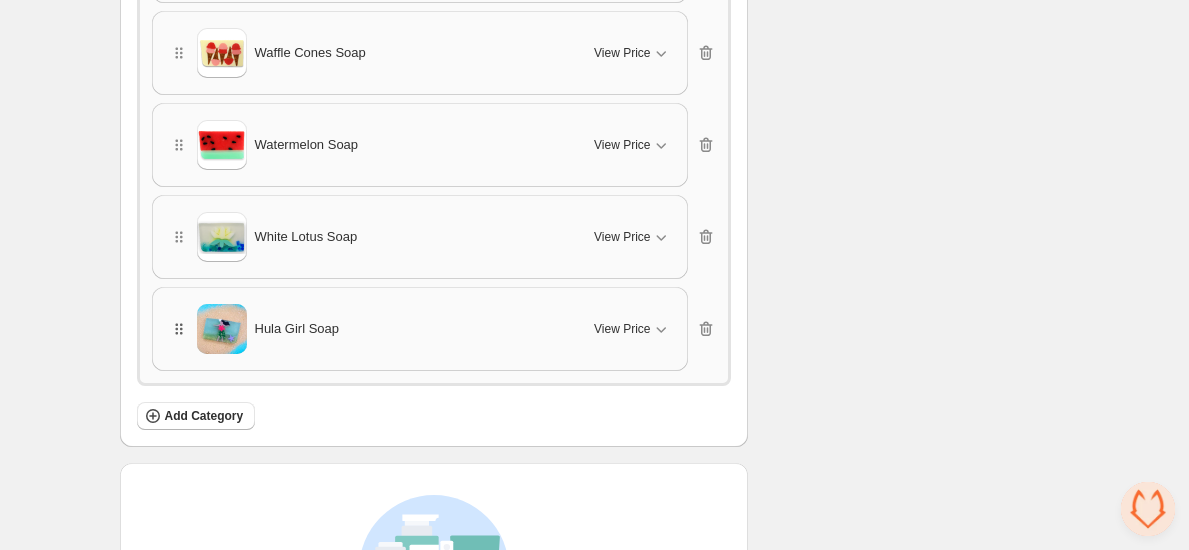 type 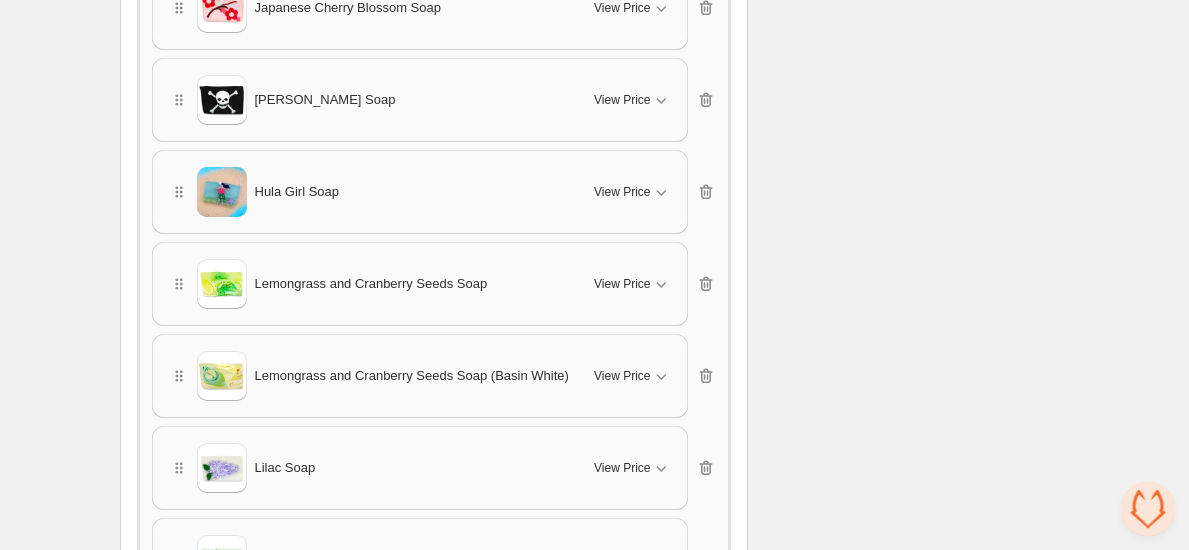 scroll, scrollTop: 1931, scrollLeft: 0, axis: vertical 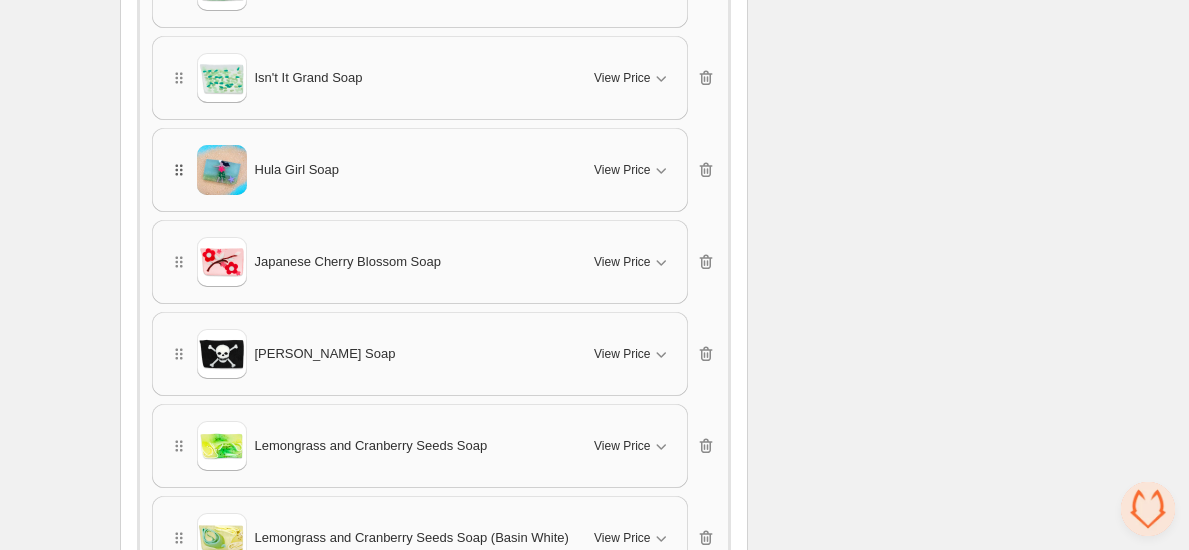 click on "Hula Girl Soap" at bounding box center [370, 170] 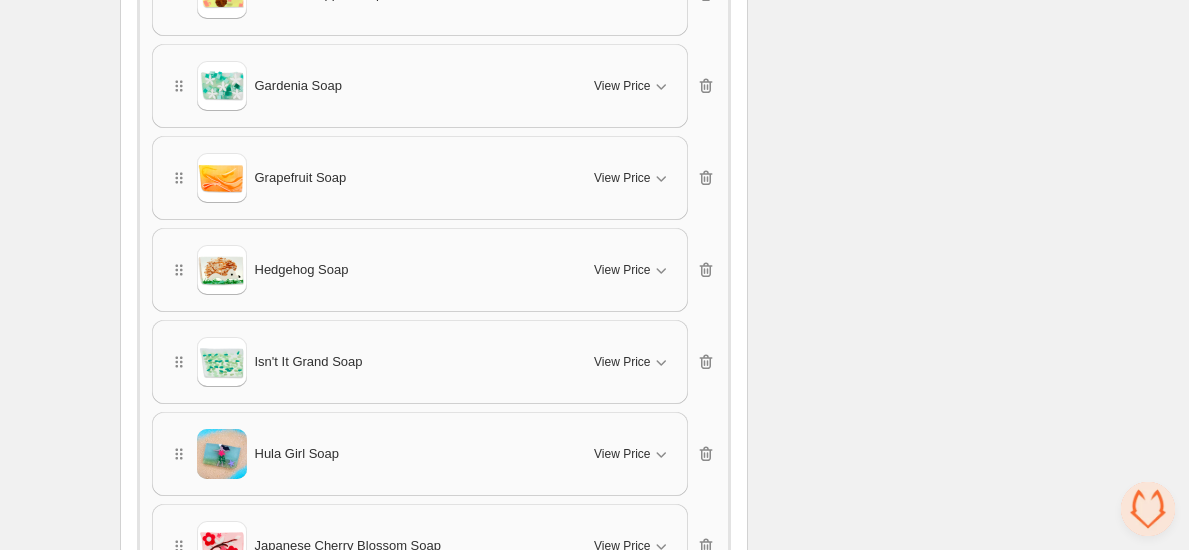 scroll, scrollTop: 1675, scrollLeft: 0, axis: vertical 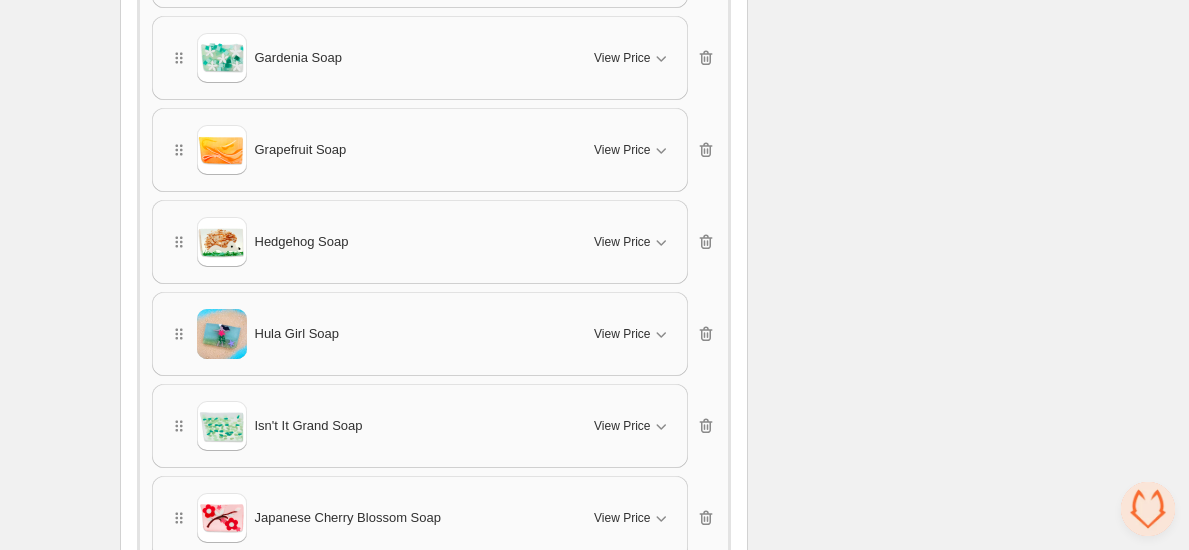 click on "**********" at bounding box center (594, 633) 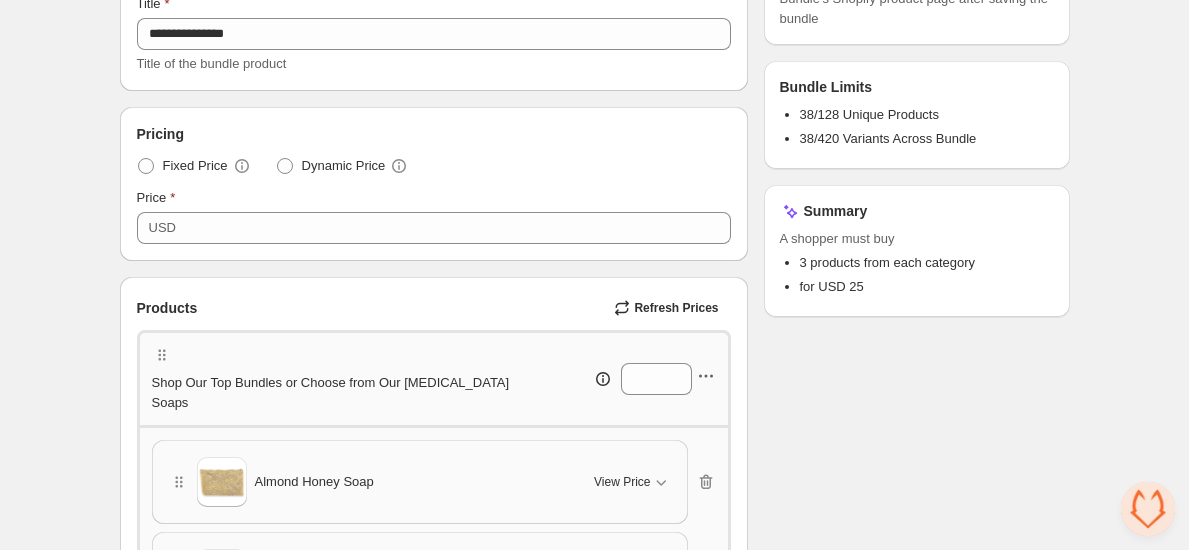 scroll, scrollTop: 268, scrollLeft: 0, axis: vertical 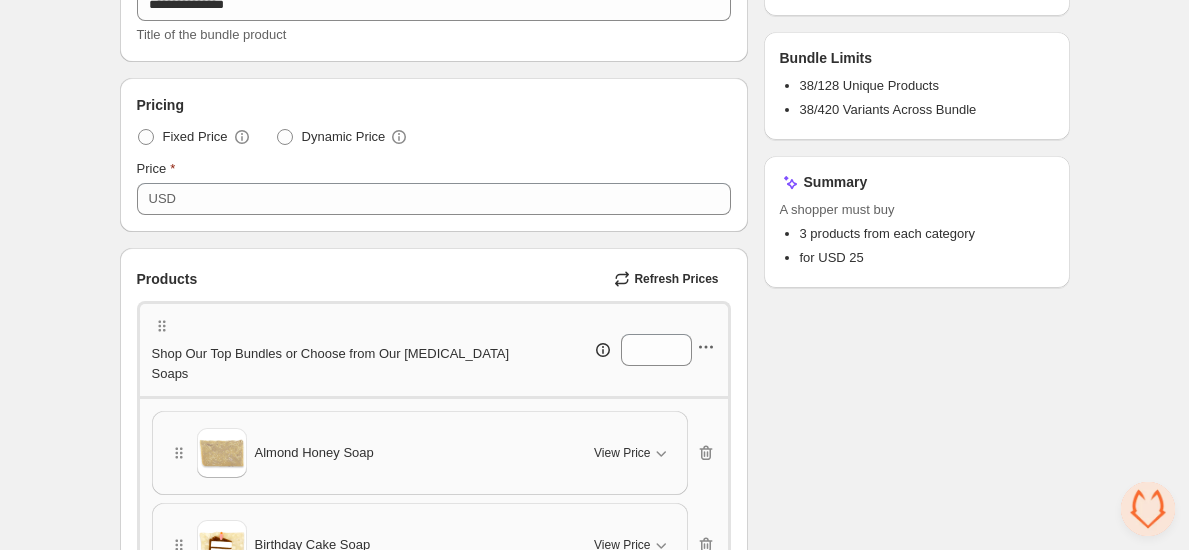 click 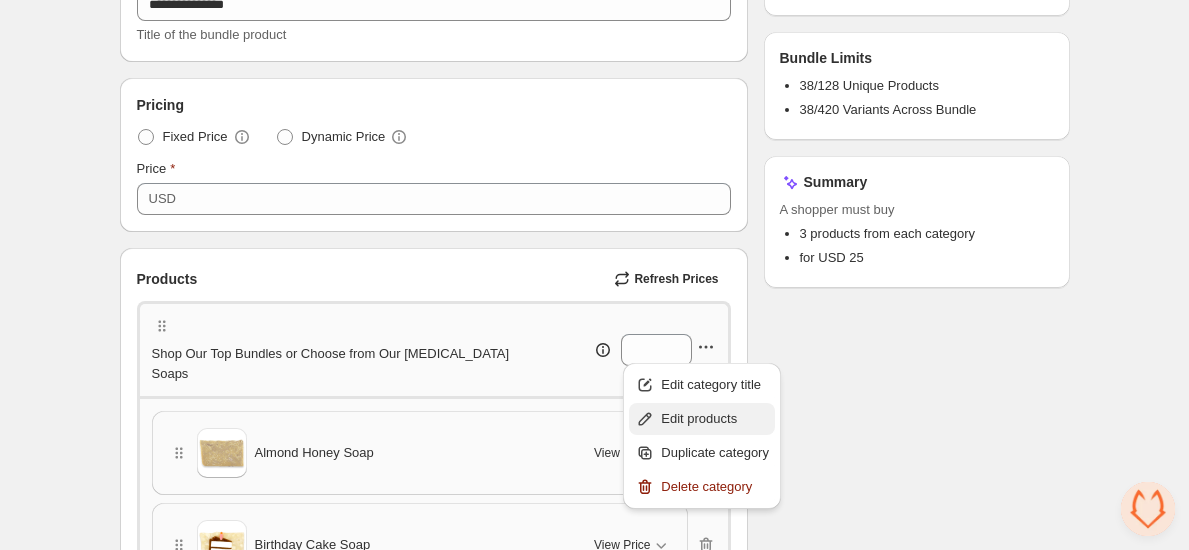 click on "Edit products" at bounding box center (702, 419) 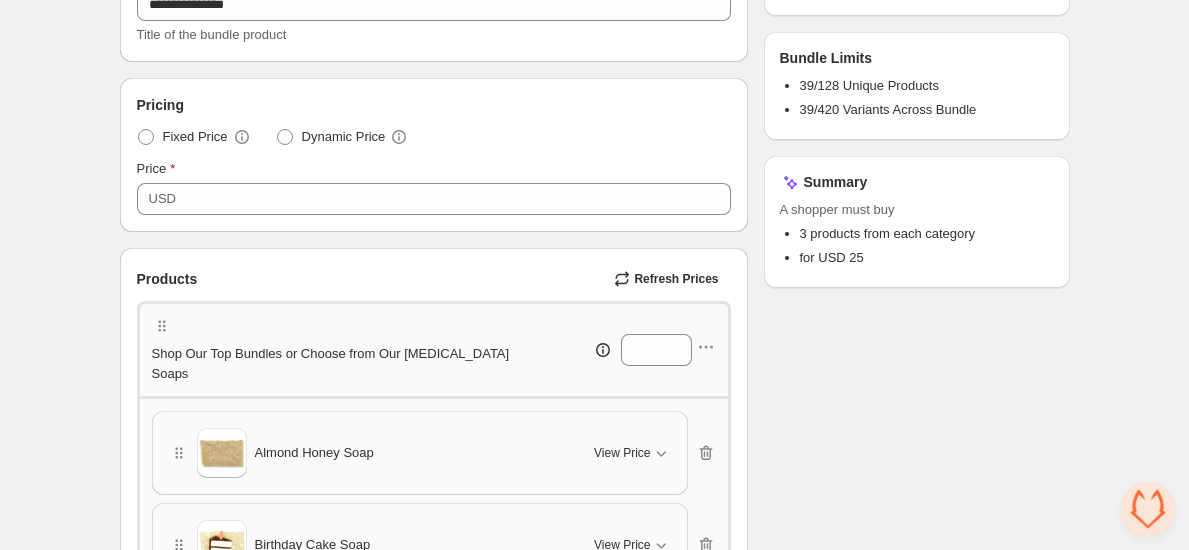 click on "**********" at bounding box center (595, 2086) 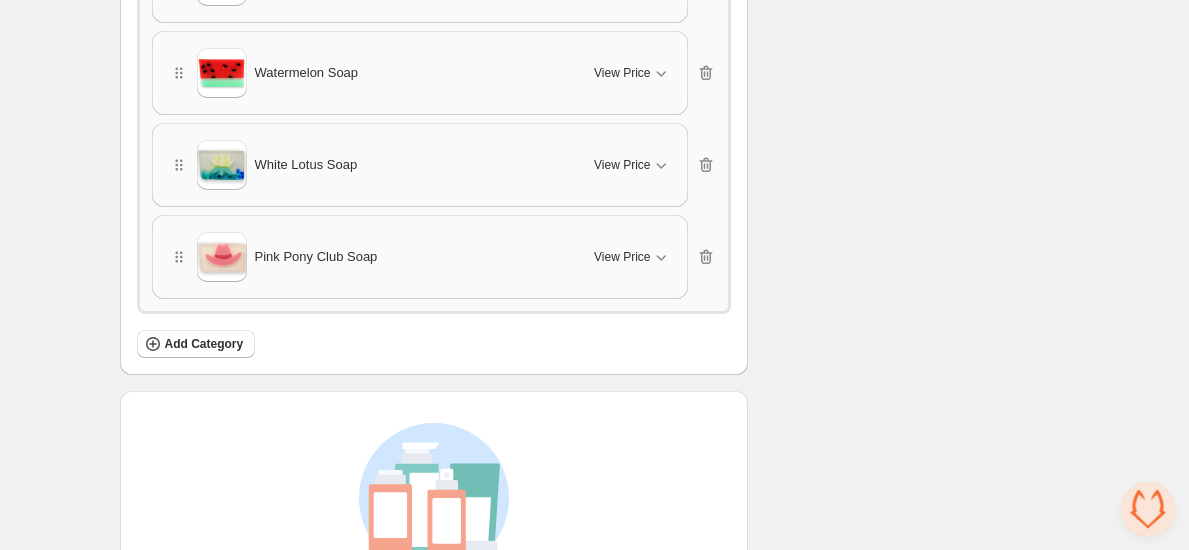 scroll, scrollTop: 3701, scrollLeft: 0, axis: vertical 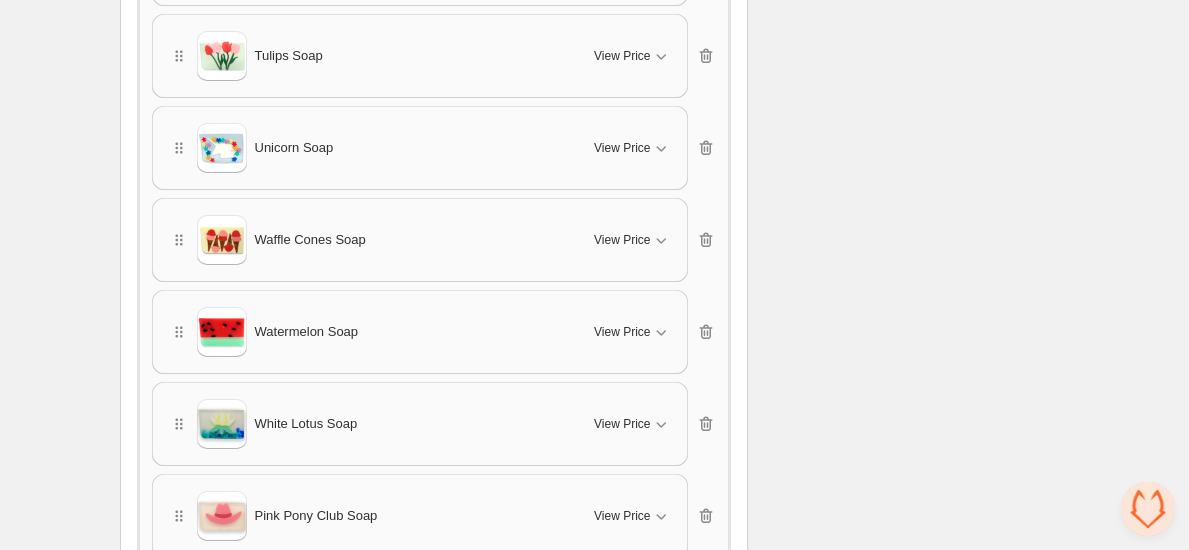 drag, startPoint x: 185, startPoint y: 516, endPoint x: 181, endPoint y: 468, distance: 48.166378 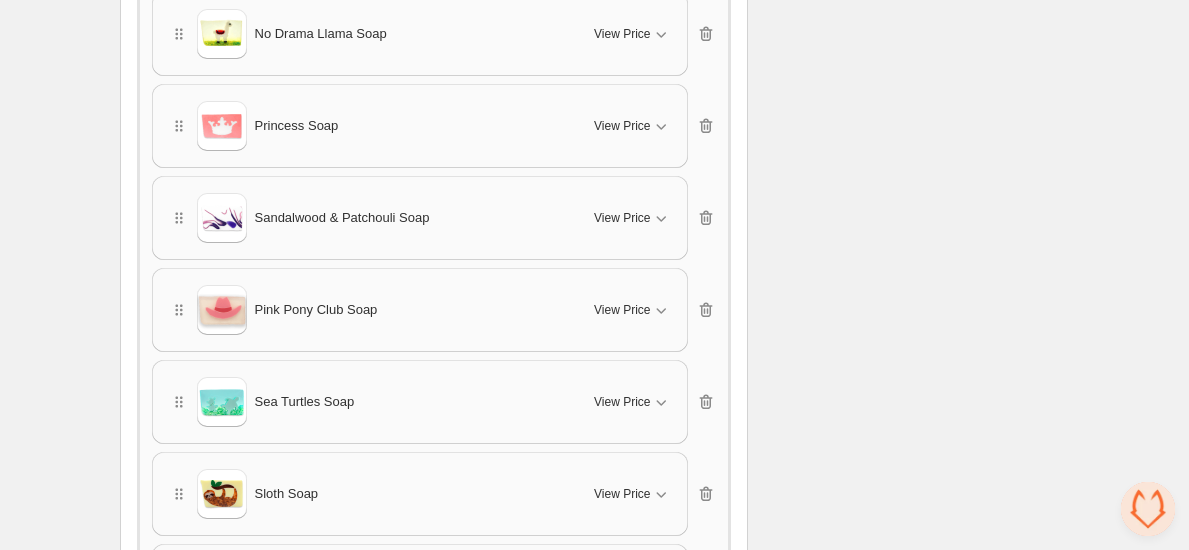 scroll, scrollTop: 2983, scrollLeft: 0, axis: vertical 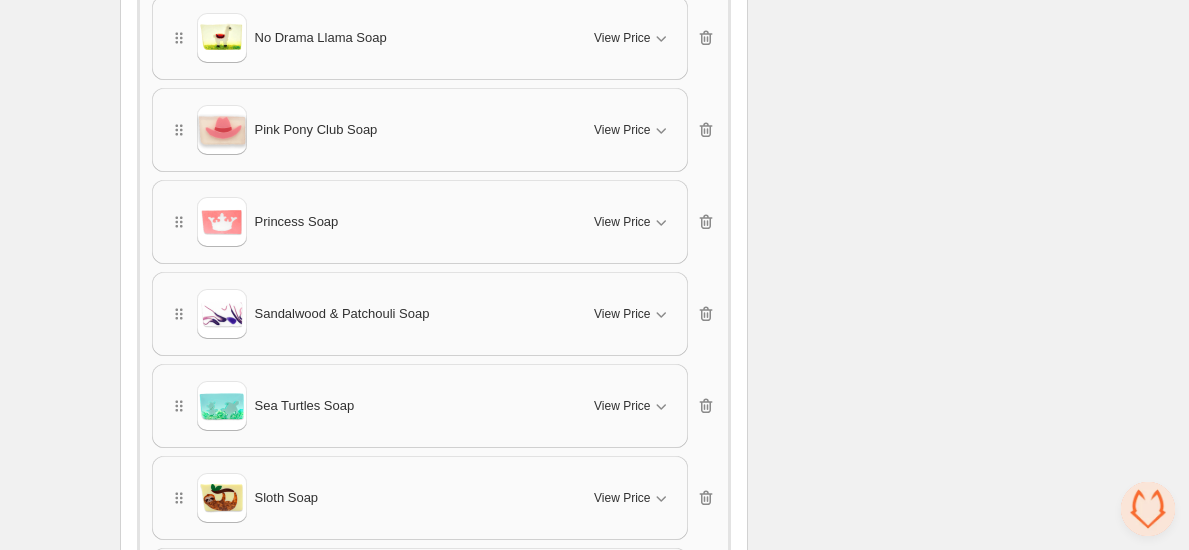click on "Checklist Status Success Active To change the bundle's status, please do so on Bundle's Shopify product page after saving the bundle Bundle Limits 39/128 Unique Products 39/420 Variants Across Bundle Summary A shopper must buy 3 products from each category for USD 25" at bounding box center [917, -601] 